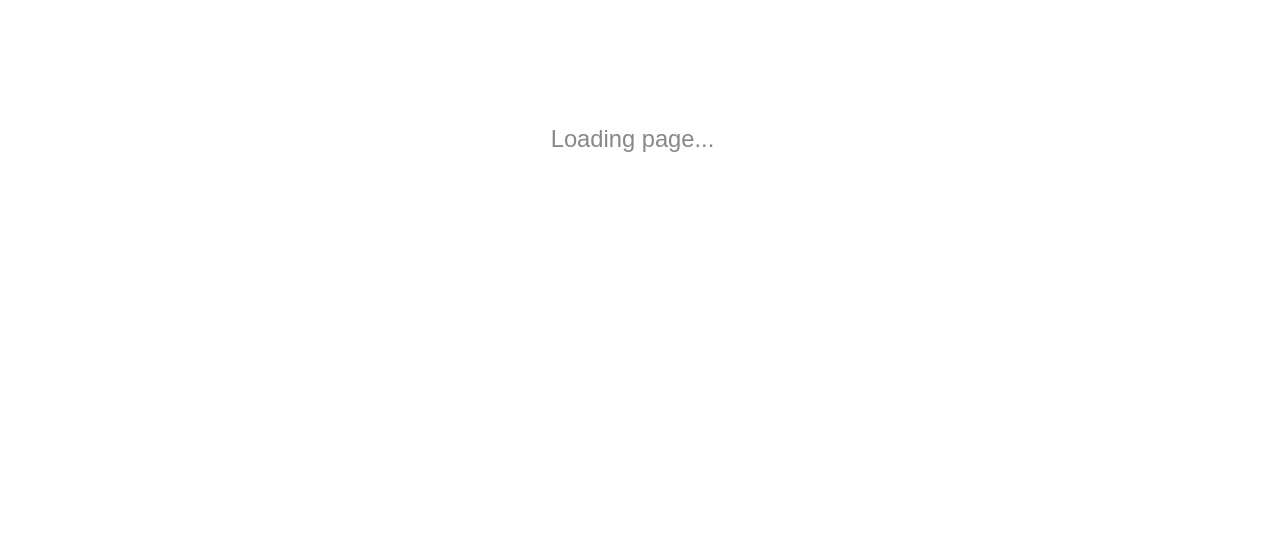 scroll, scrollTop: 0, scrollLeft: 0, axis: both 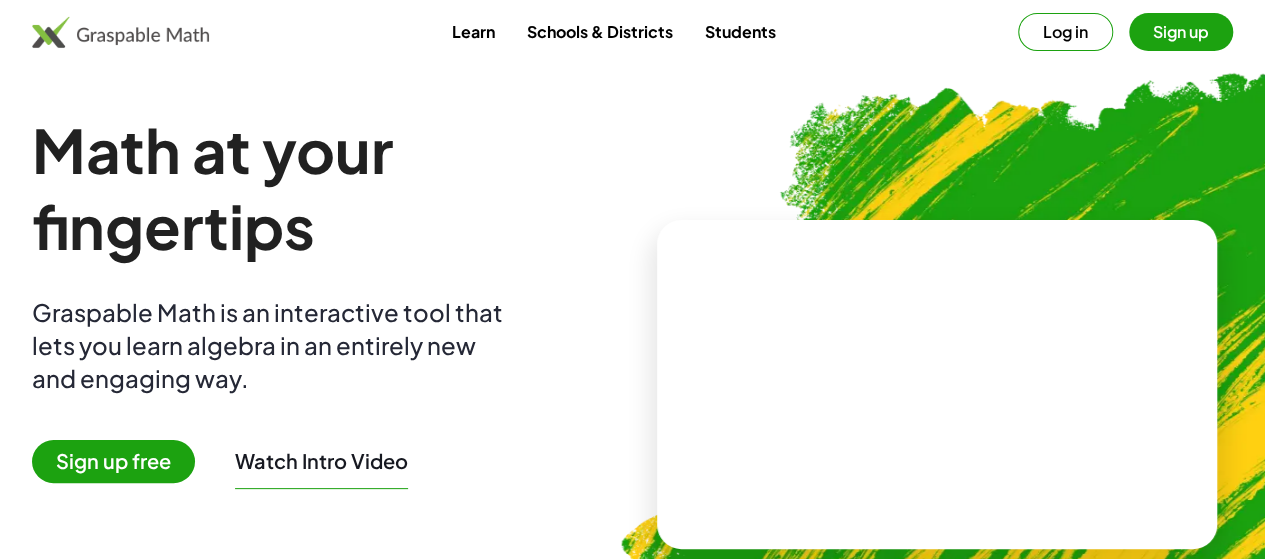 click on "Log in" at bounding box center [1065, 32] 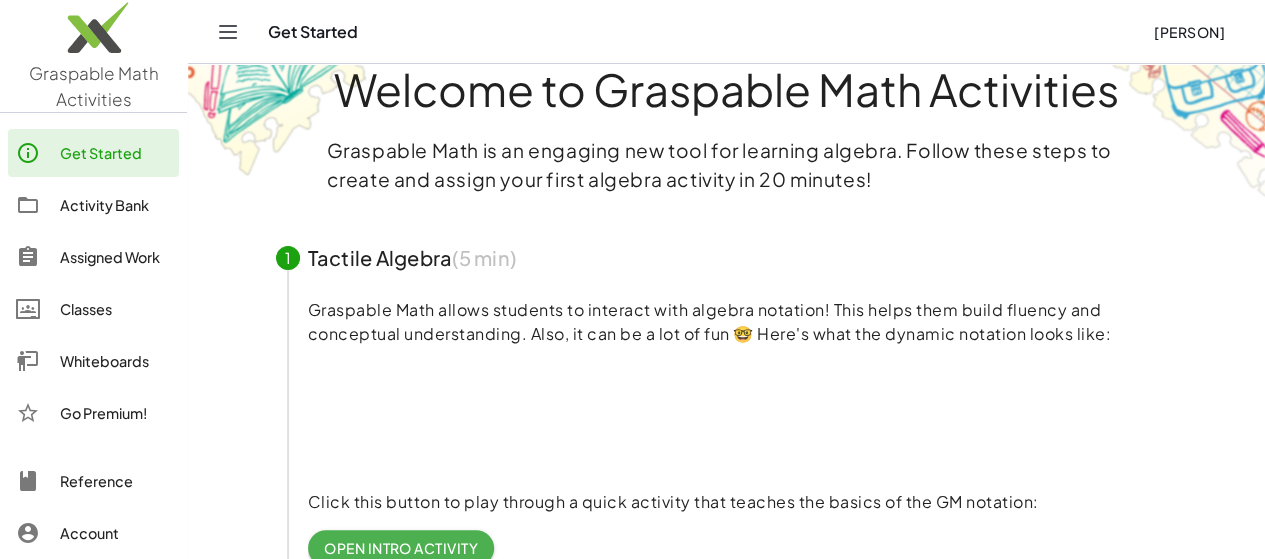 scroll, scrollTop: 0, scrollLeft: 0, axis: both 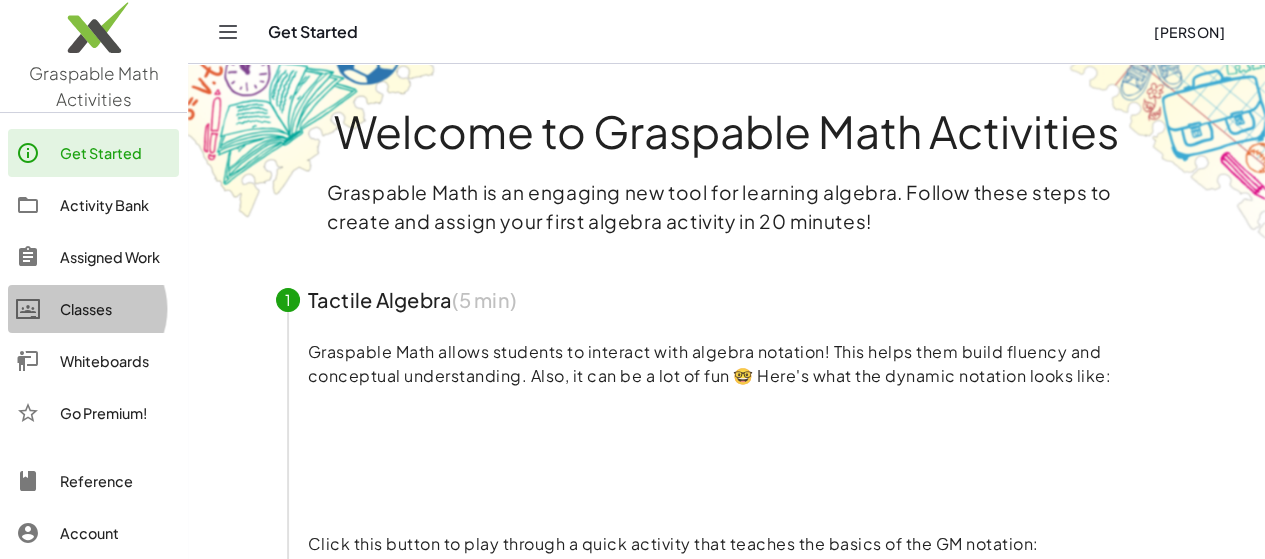 click on "Classes" 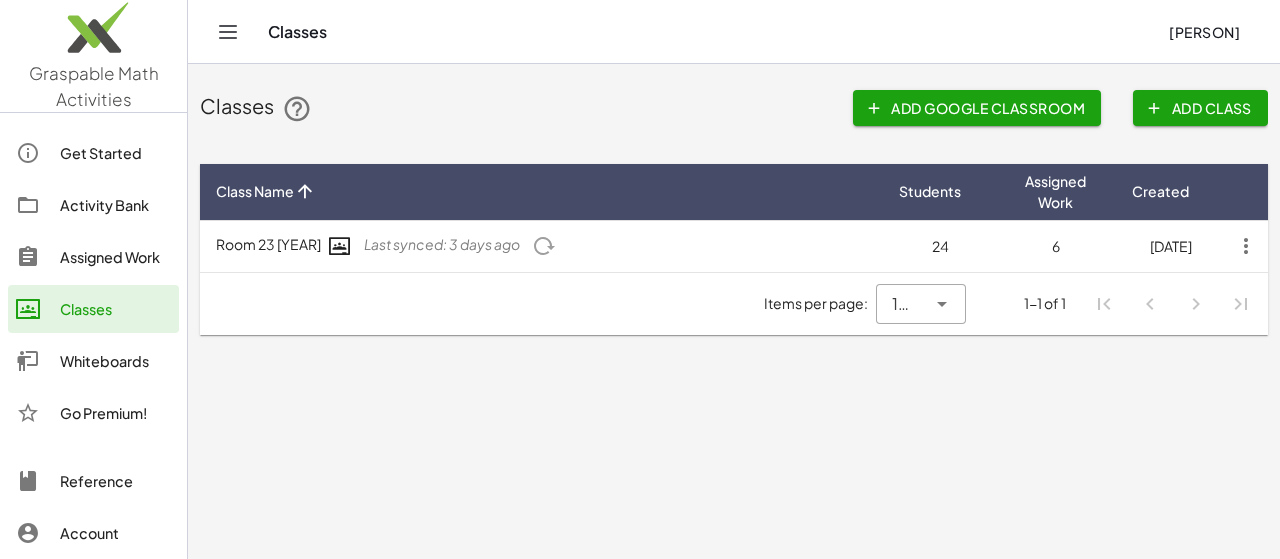 click on "Room 23 2025  Last synced: 3 days ago" at bounding box center [541, 246] 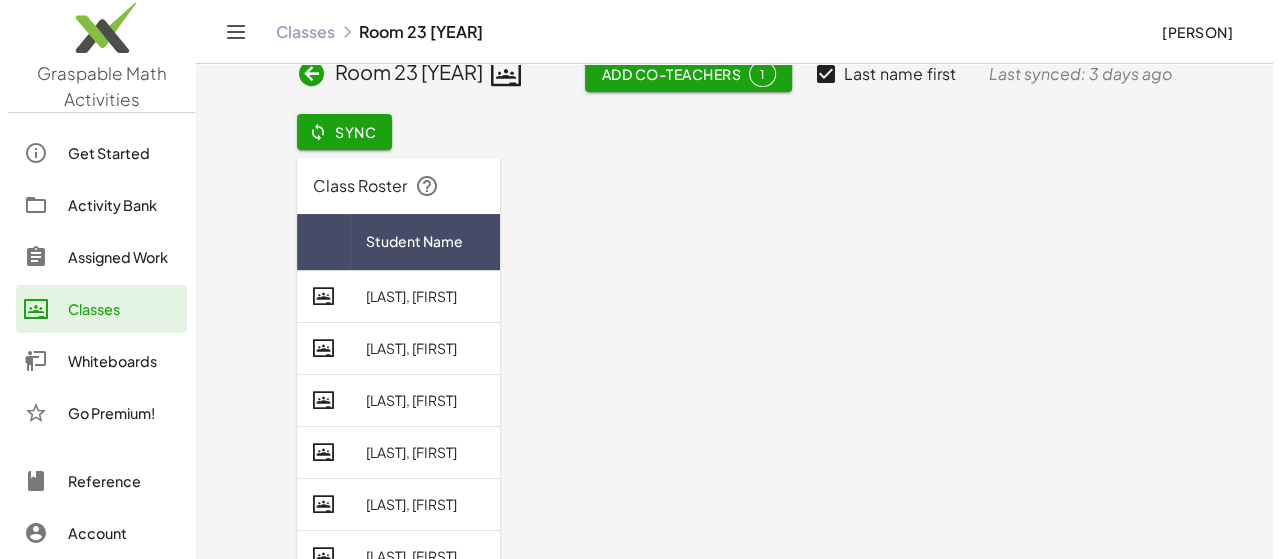 scroll, scrollTop: 0, scrollLeft: 0, axis: both 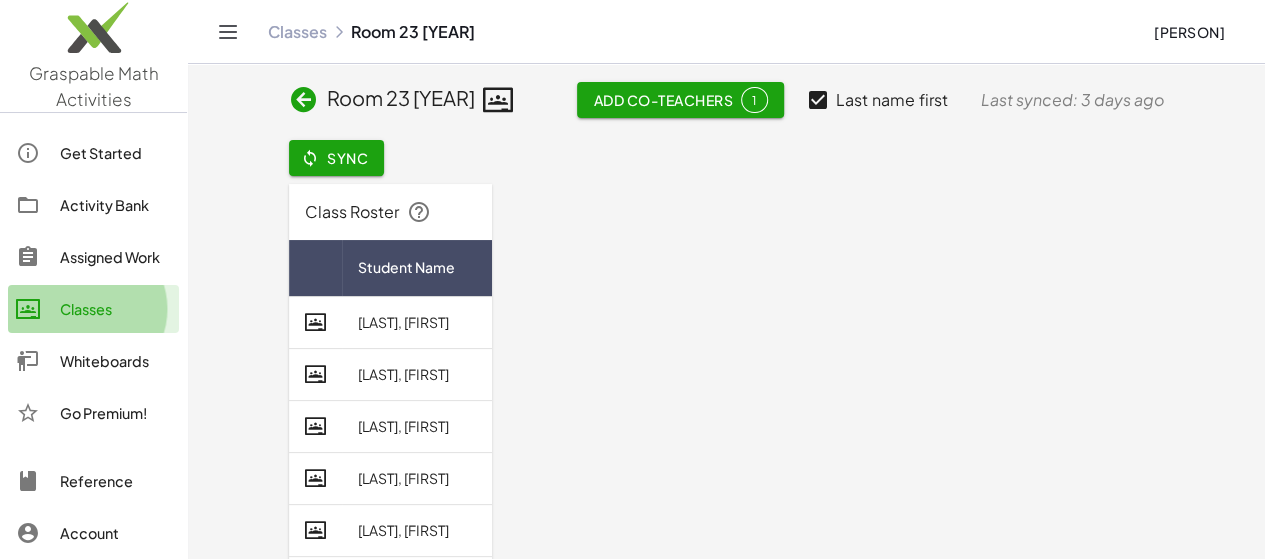 click on "Classes" 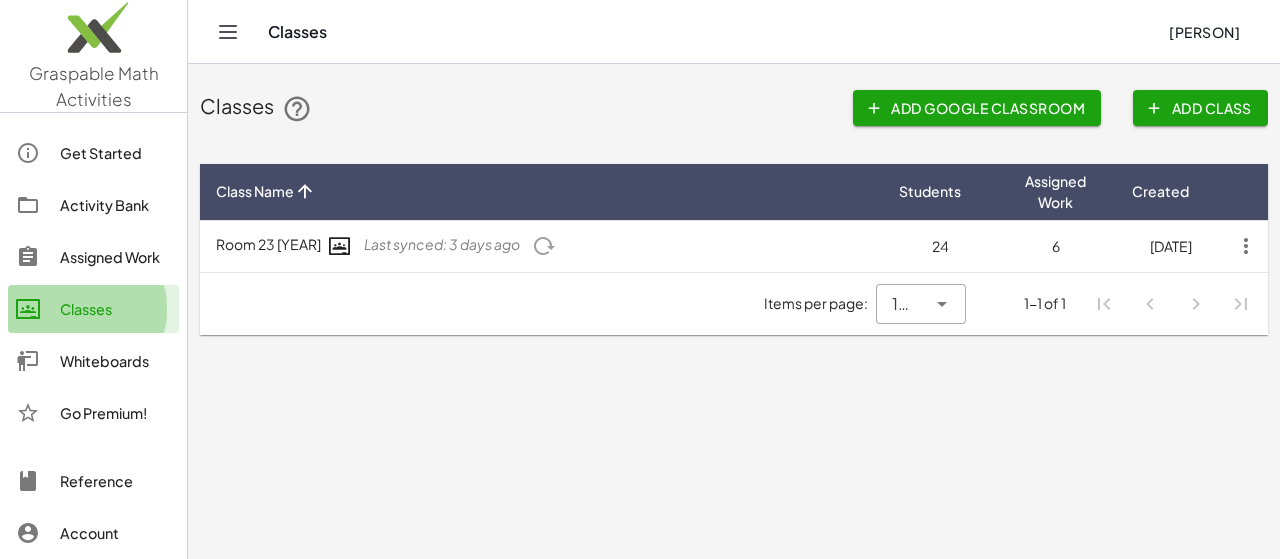 click on "Classes" 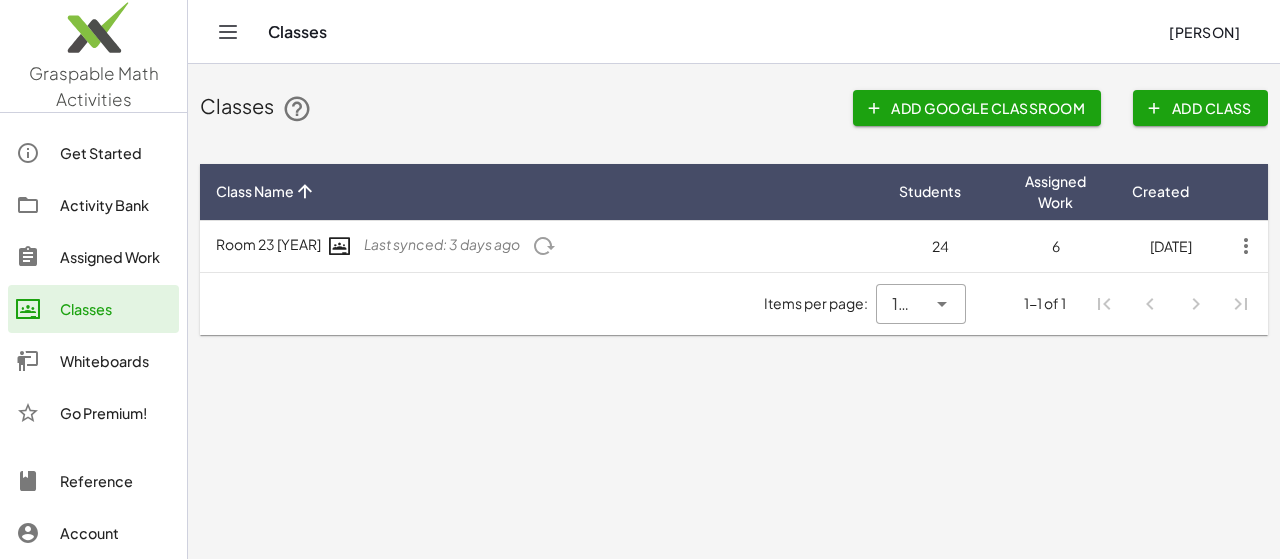 click on "Last synced: 3 days ago" 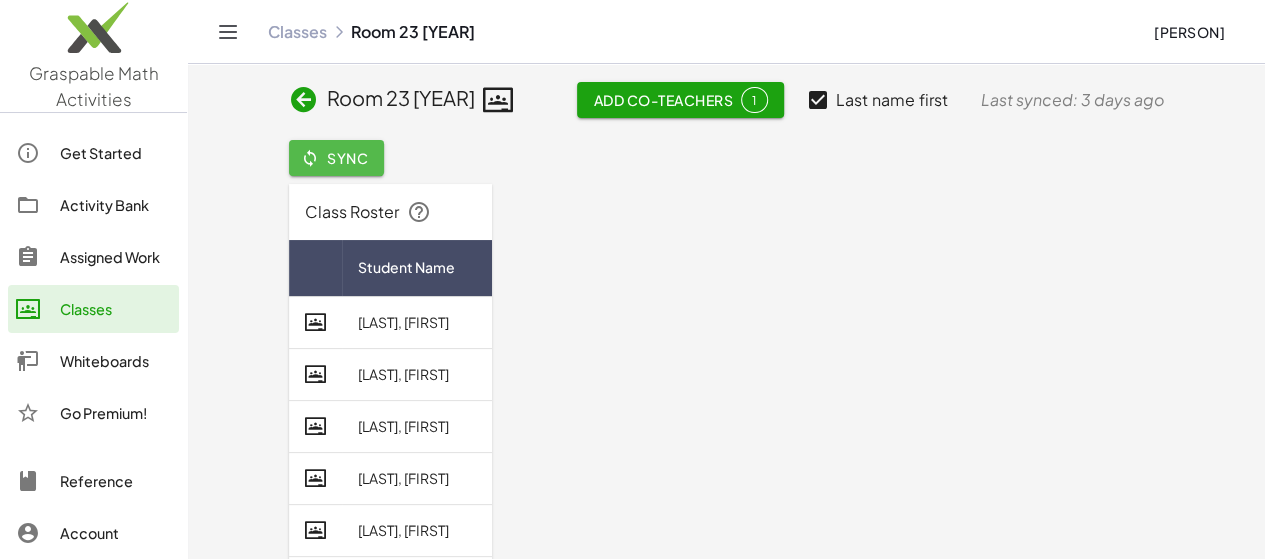 click on "Sync" 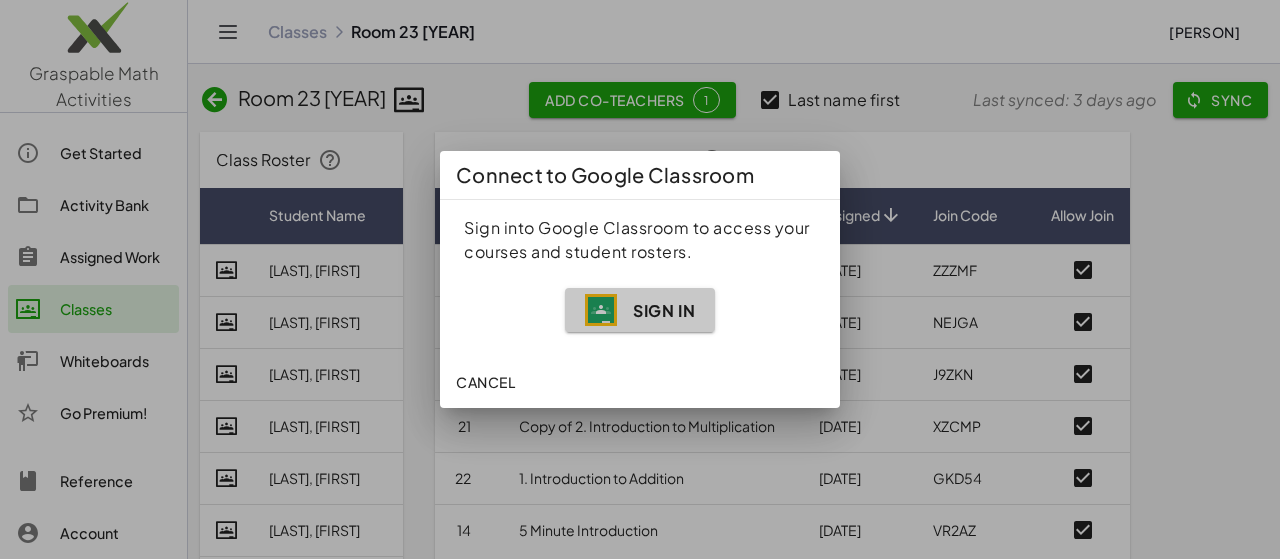 click on "Sign In" 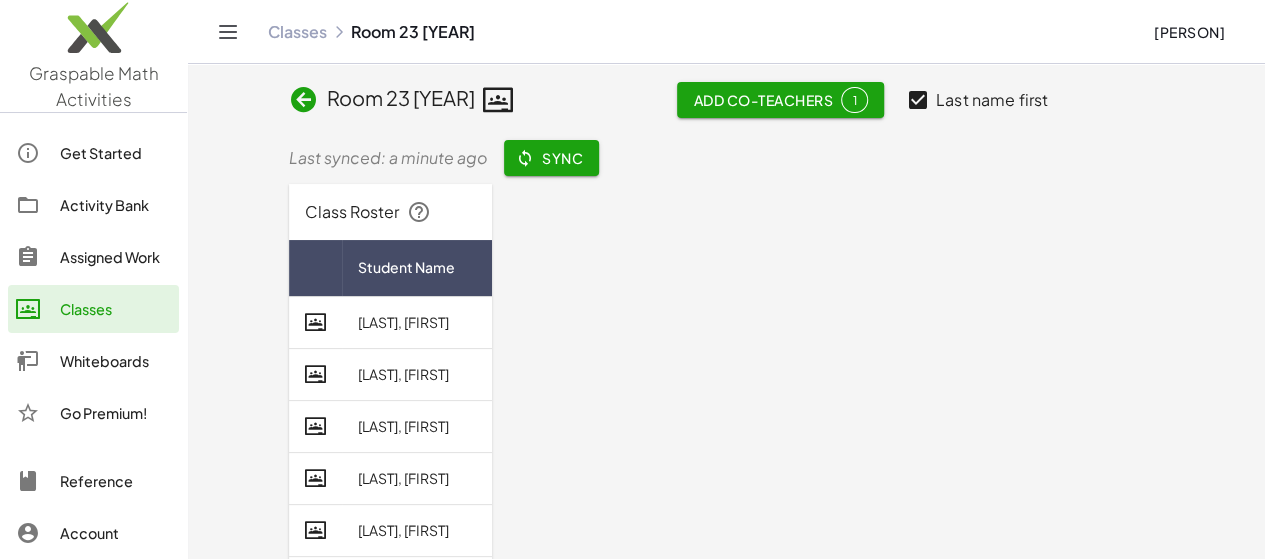 click on "1. Introduction to Addition" at bounding box center [507, 1950] 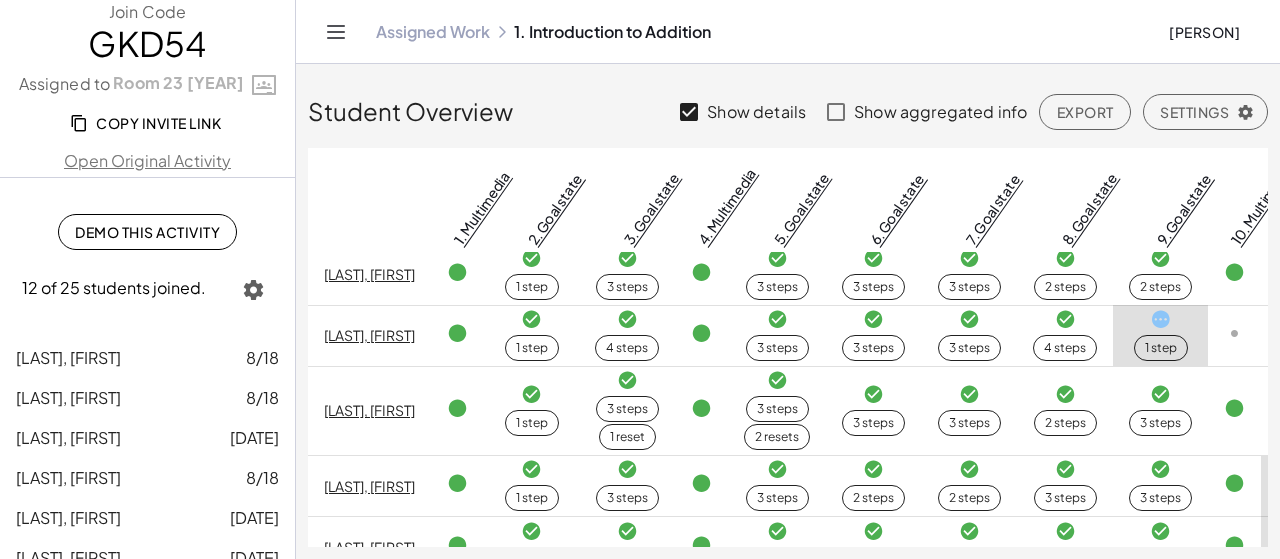 scroll, scrollTop: 0, scrollLeft: 11, axis: horizontal 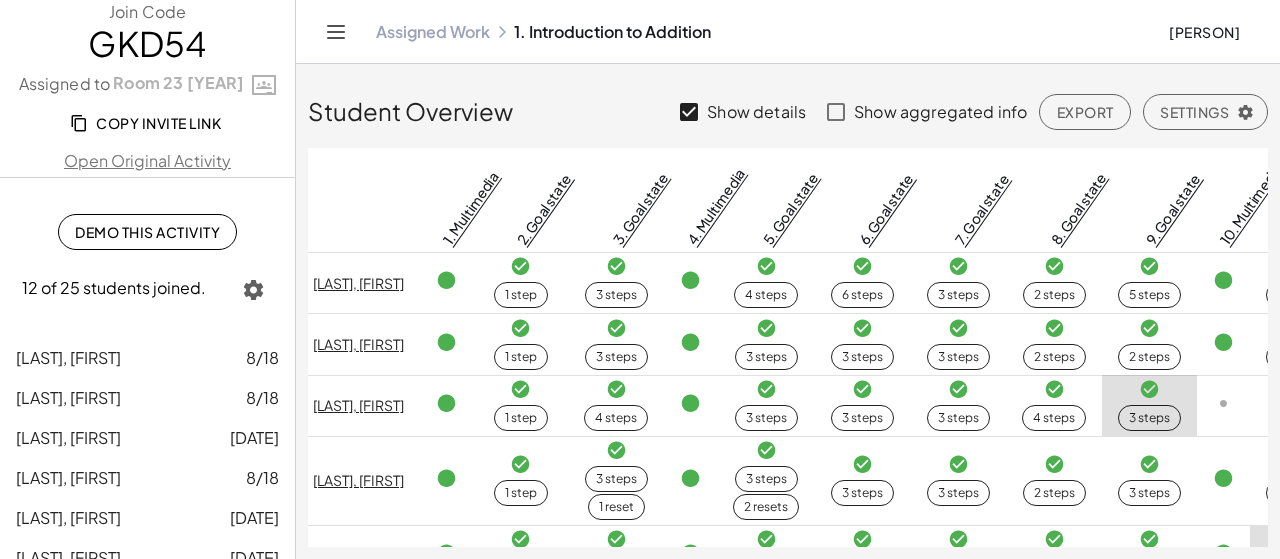 click on "Assigned Work" 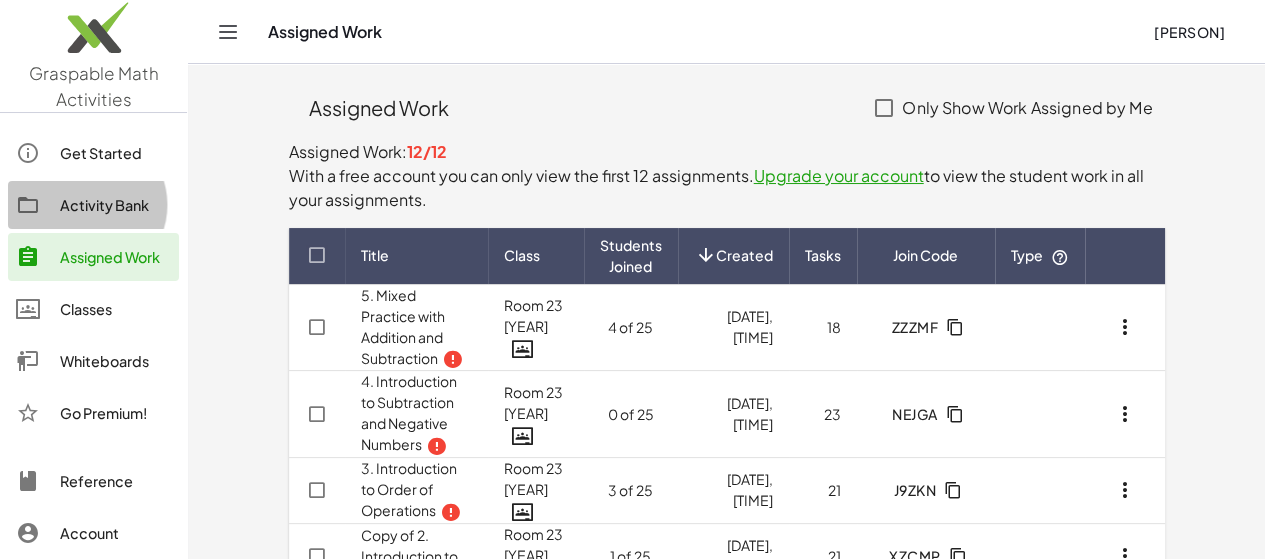 click on "Activity Bank" 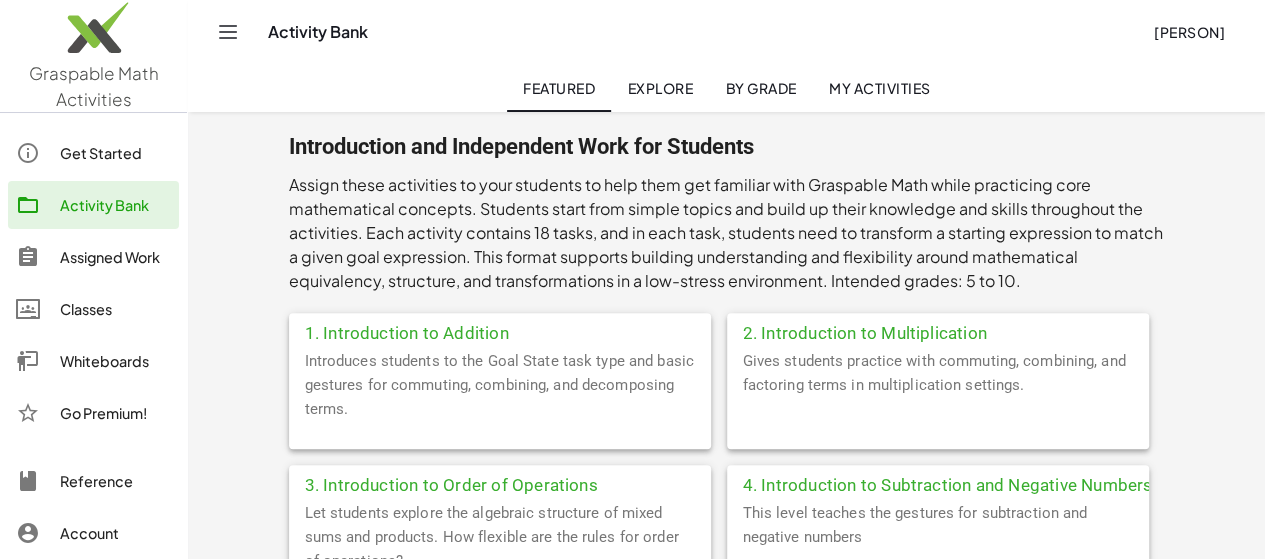 scroll, scrollTop: 324, scrollLeft: 0, axis: vertical 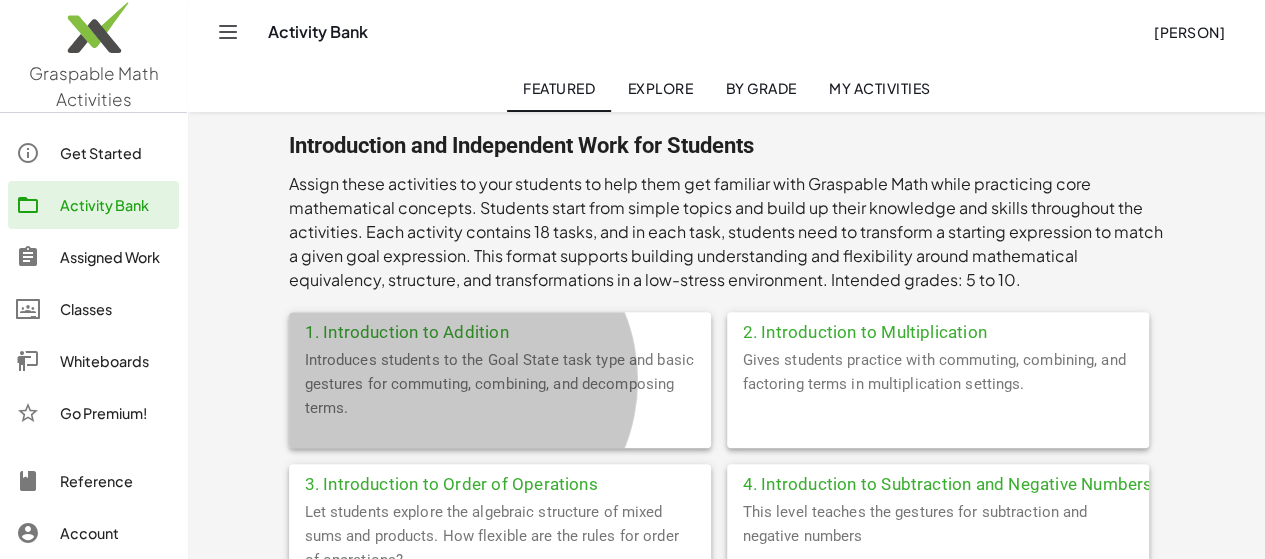 click on "1. Introduction to Addition" 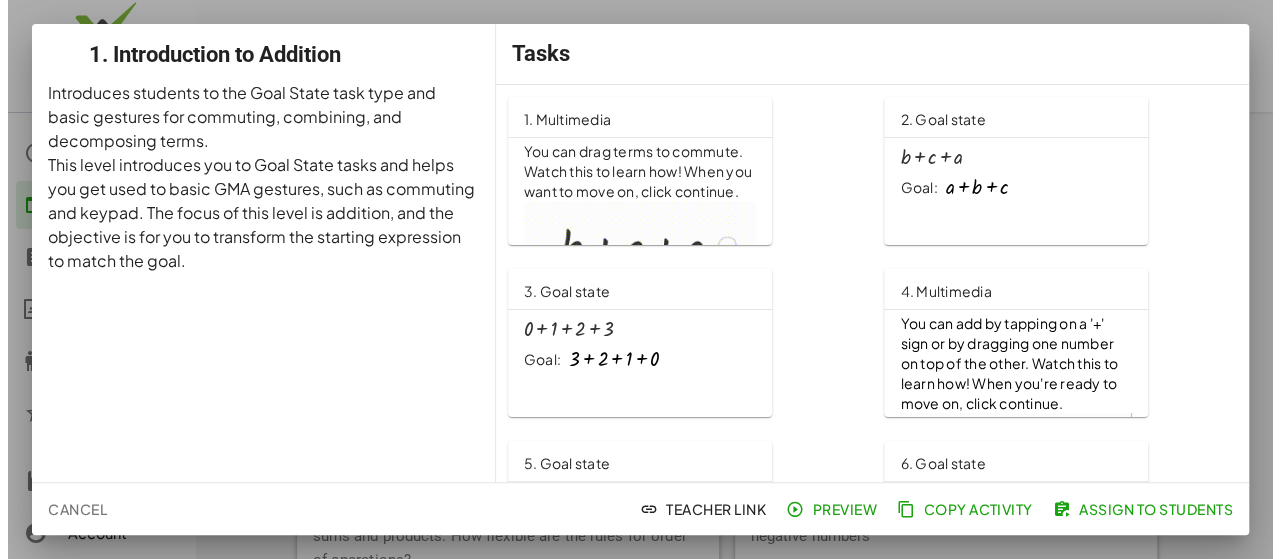 scroll, scrollTop: 0, scrollLeft: 0, axis: both 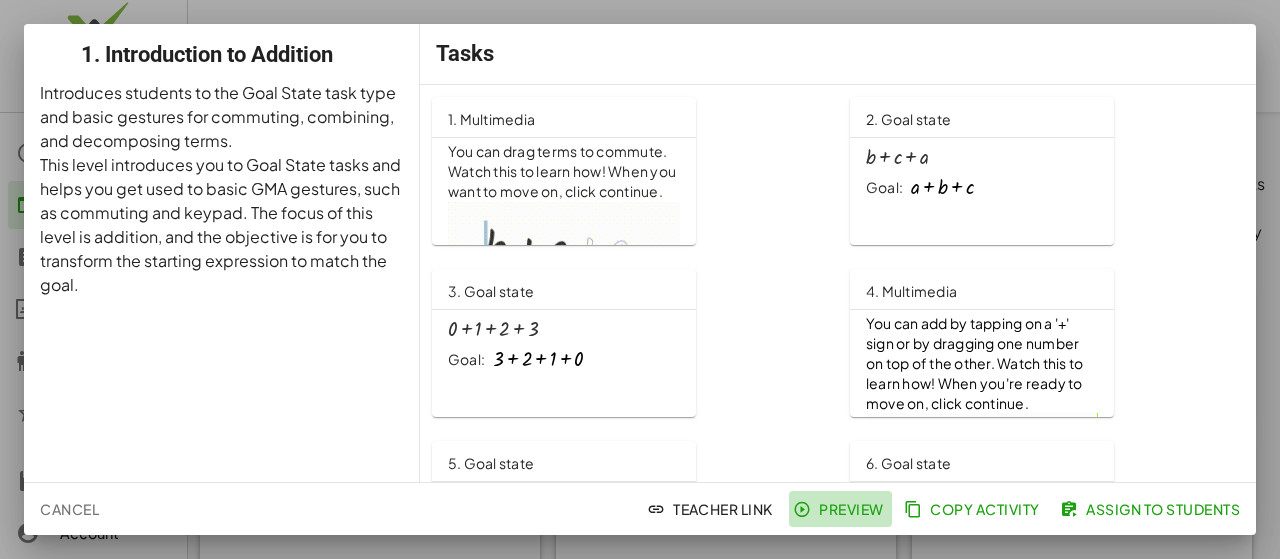 click on "Preview" 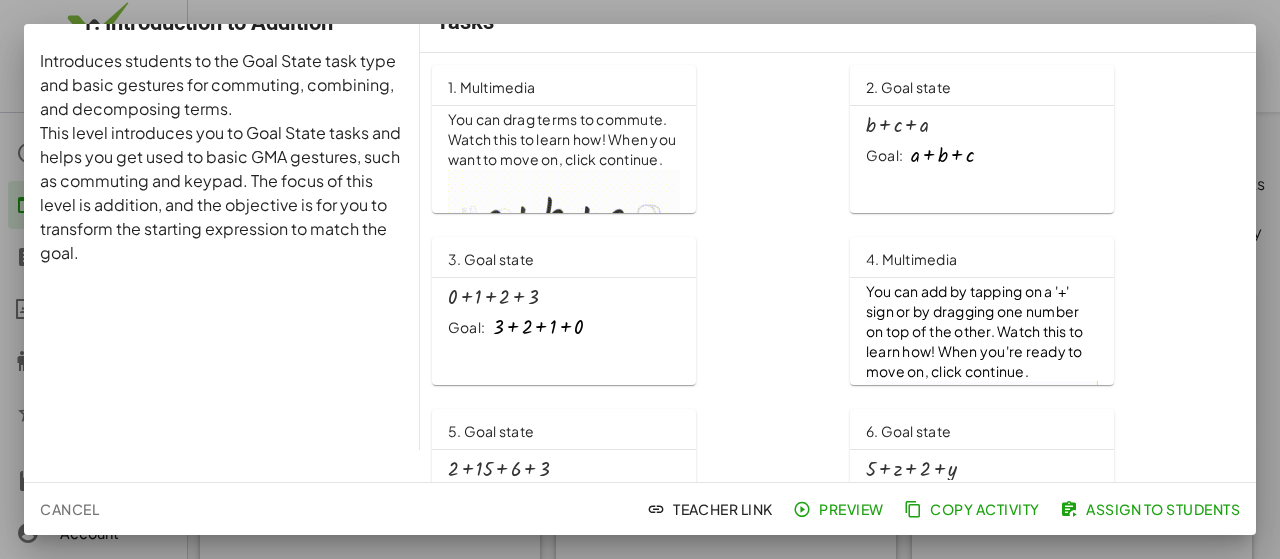 scroll, scrollTop: 0, scrollLeft: 0, axis: both 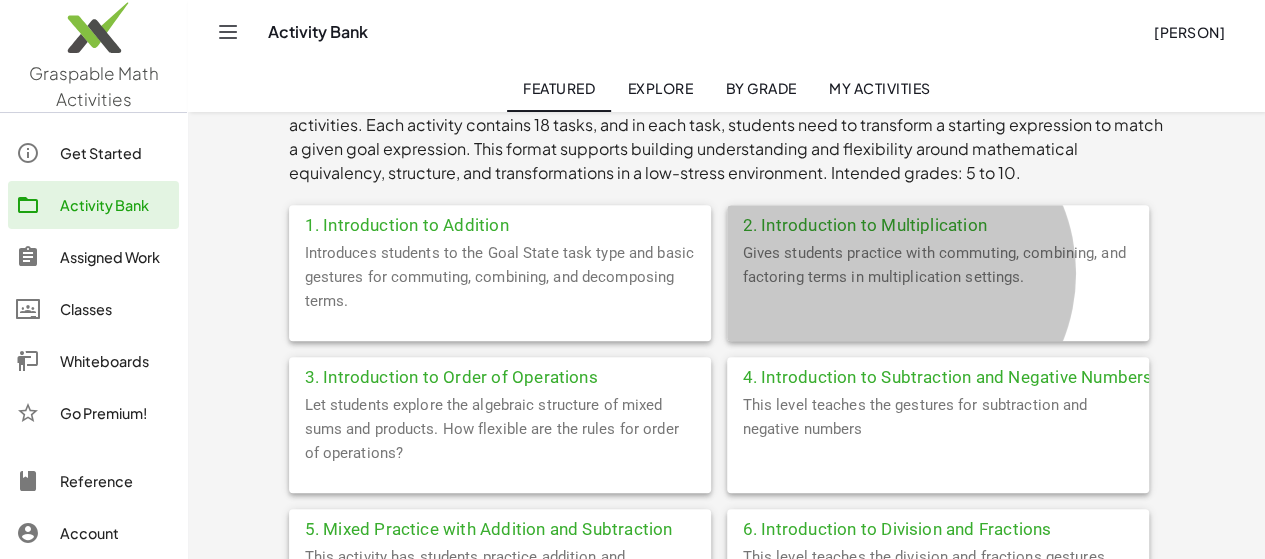 click on "2. Introduction to Multiplication" 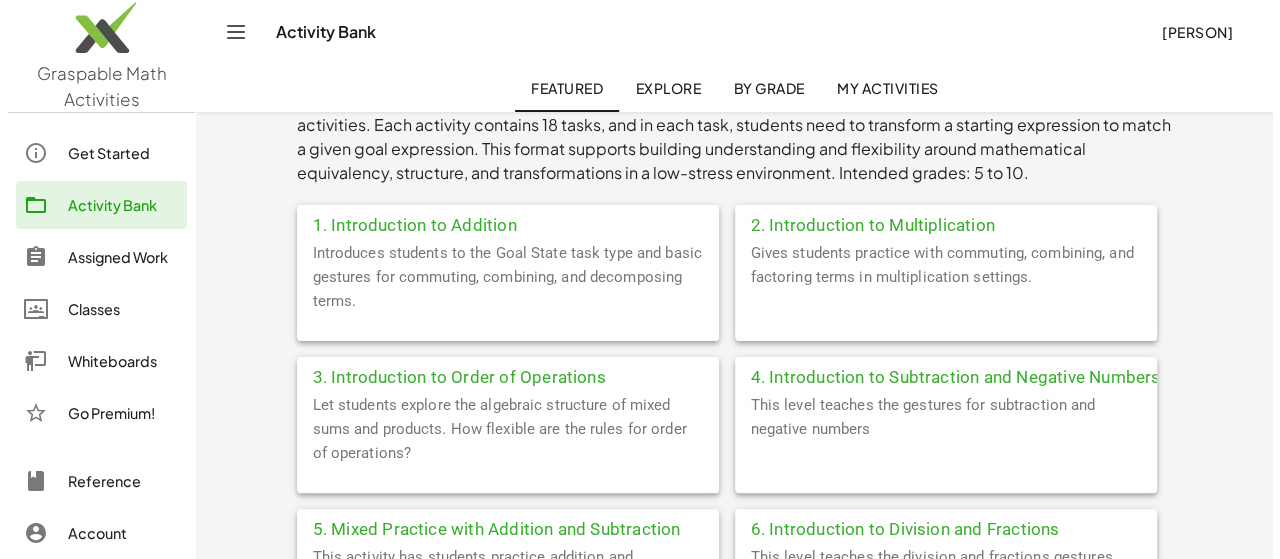 scroll, scrollTop: 0, scrollLeft: 0, axis: both 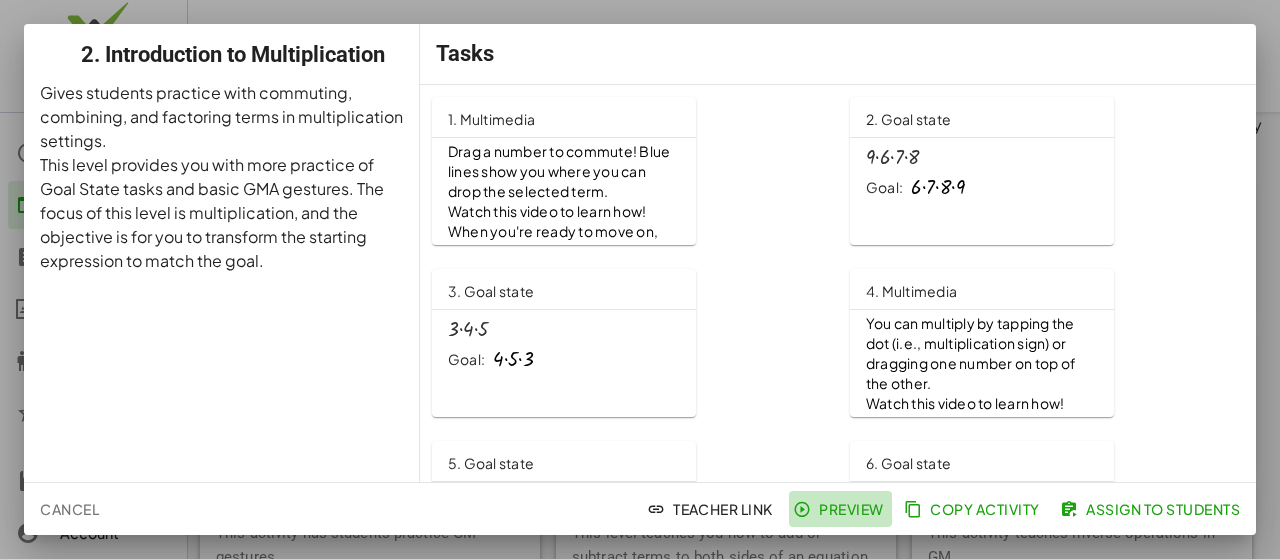 click on "Preview" 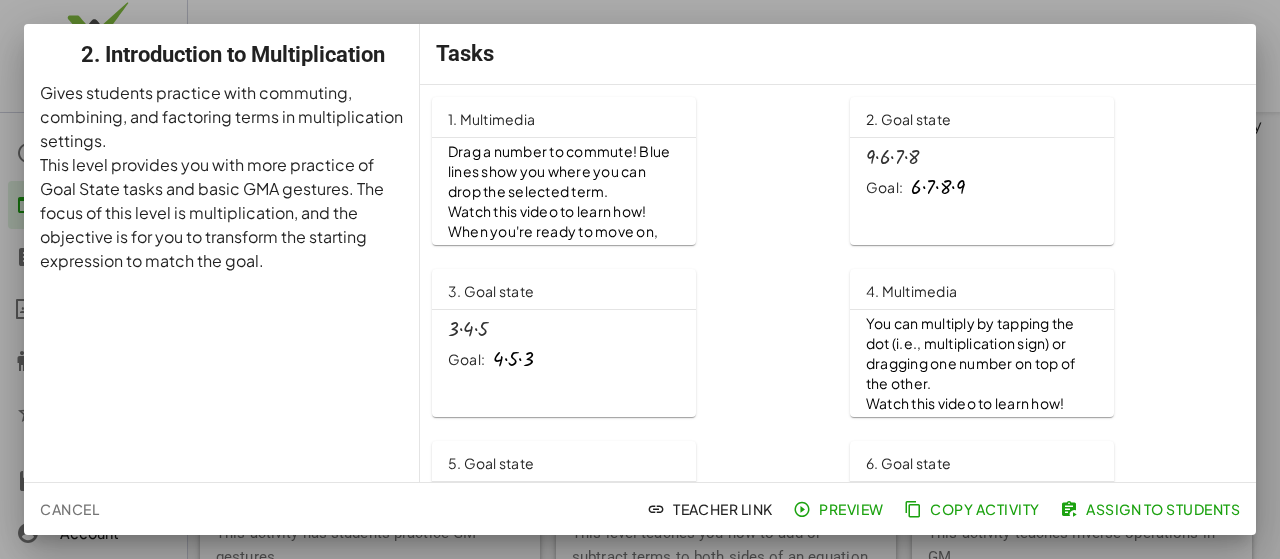 click at bounding box center (640, 279) 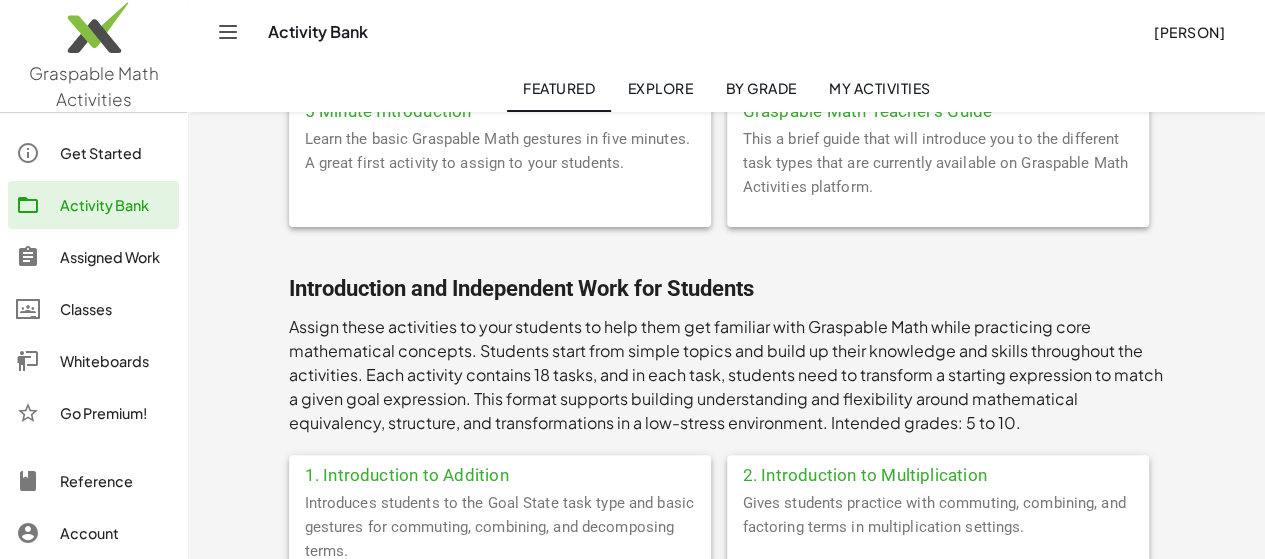 scroll, scrollTop: 0, scrollLeft: 0, axis: both 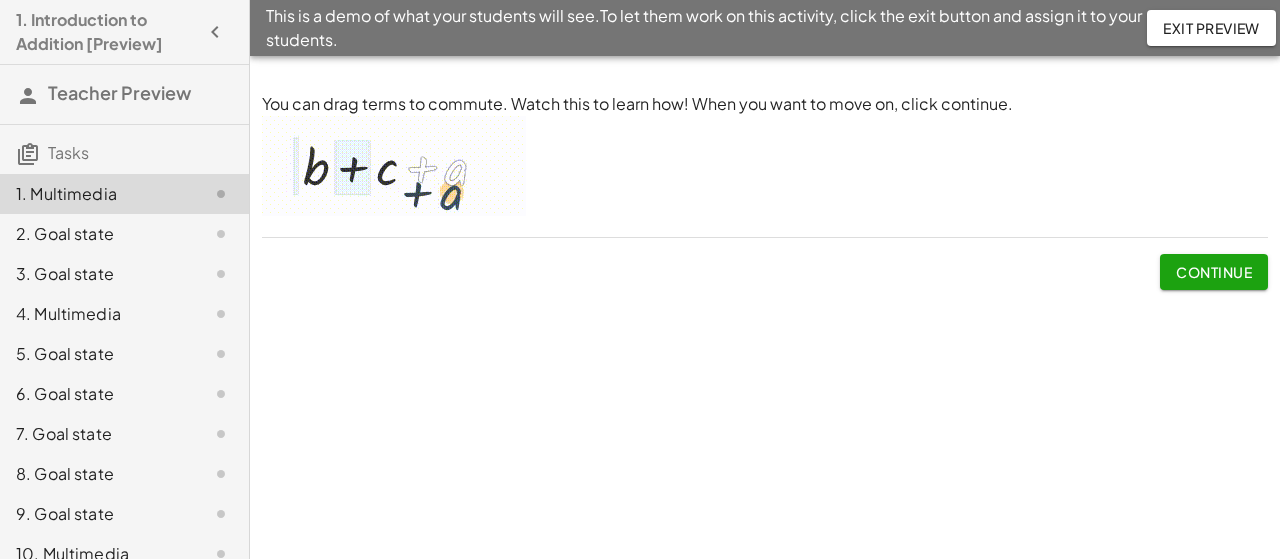 click on "7. Goal state" 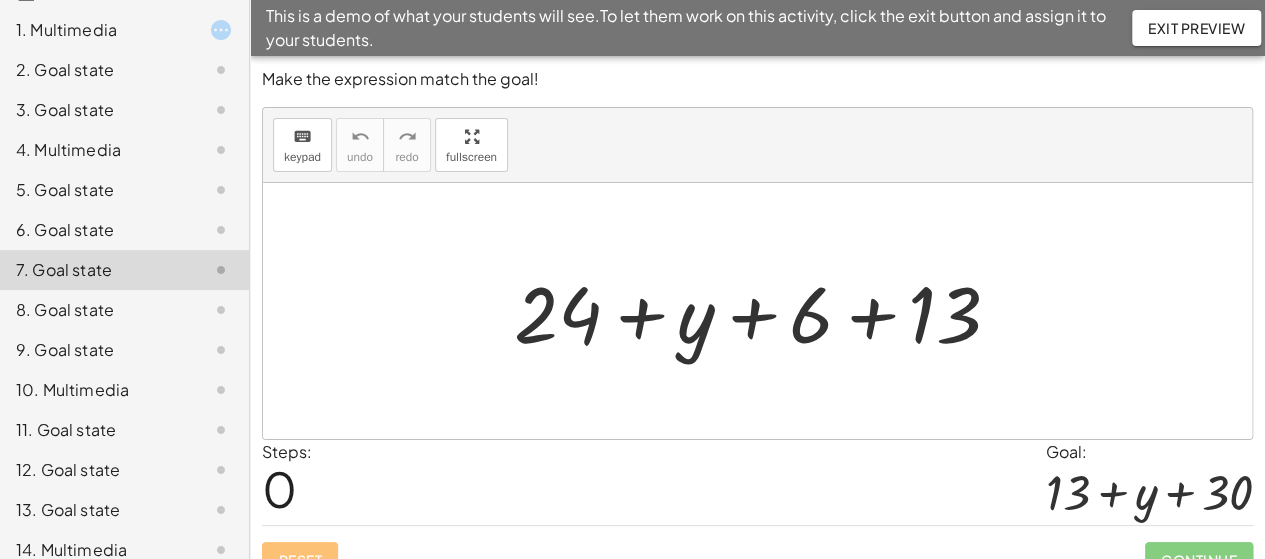 scroll, scrollTop: 165, scrollLeft: 0, axis: vertical 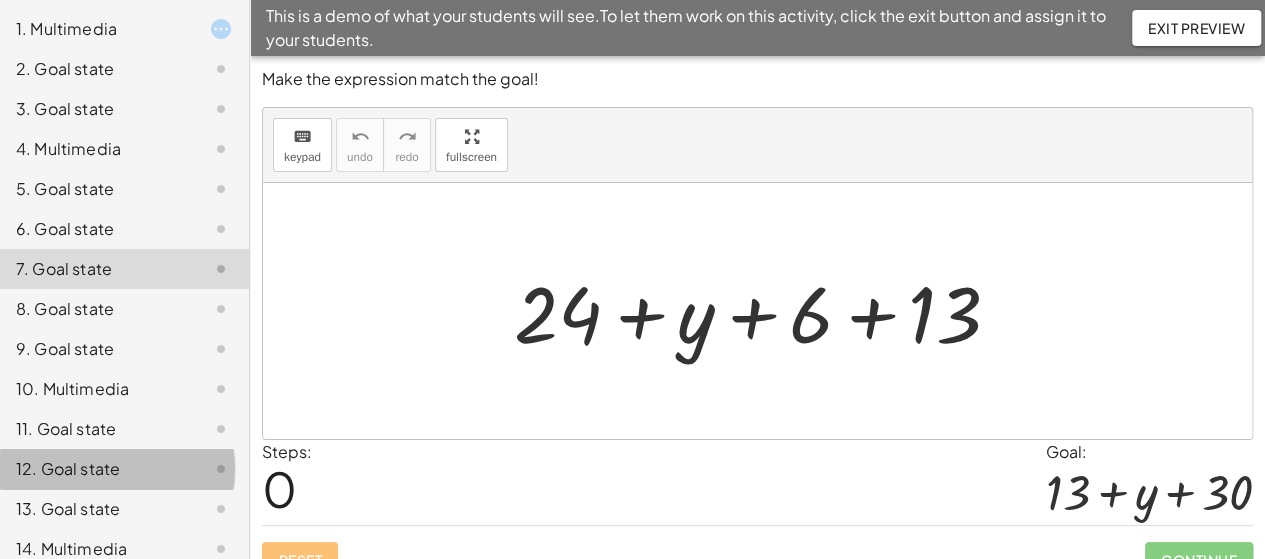 click on "12. Goal state" 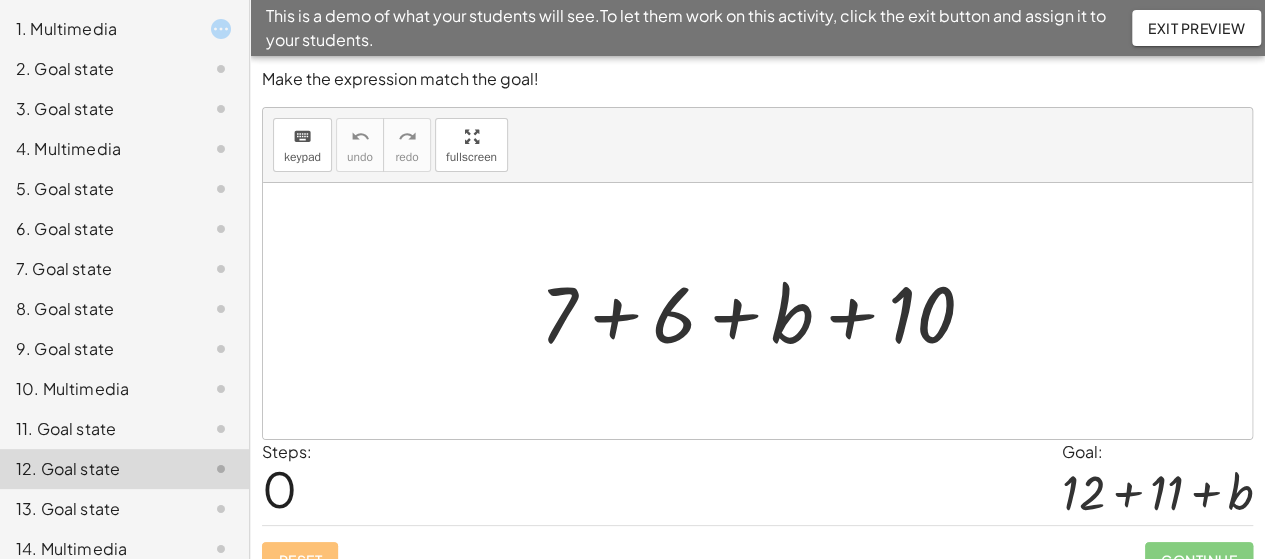 scroll, scrollTop: 28, scrollLeft: 0, axis: vertical 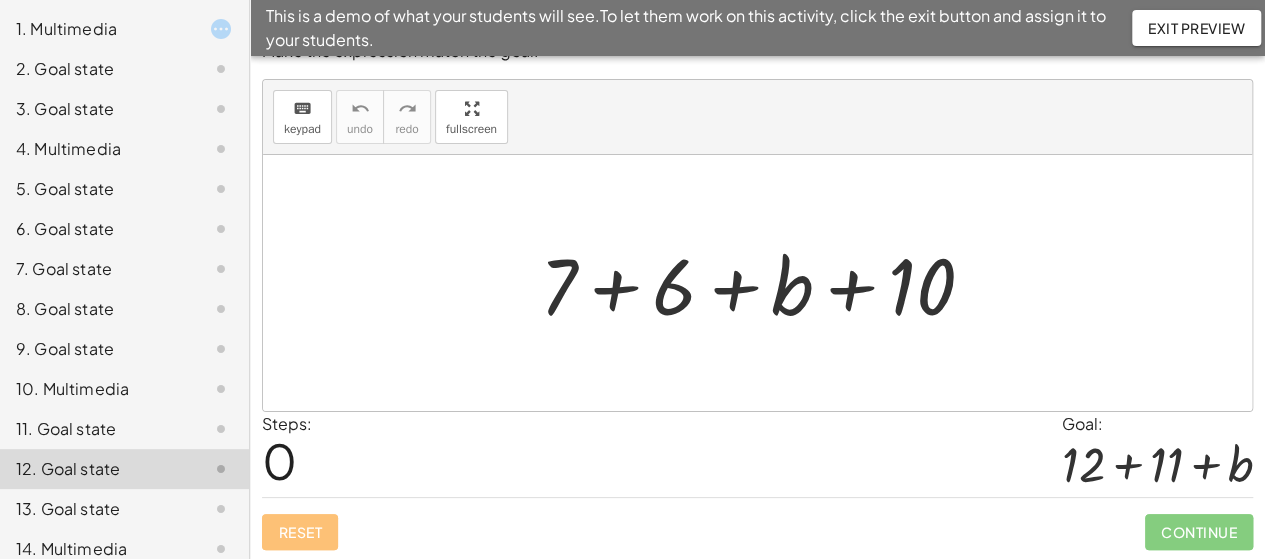 click at bounding box center [765, 283] 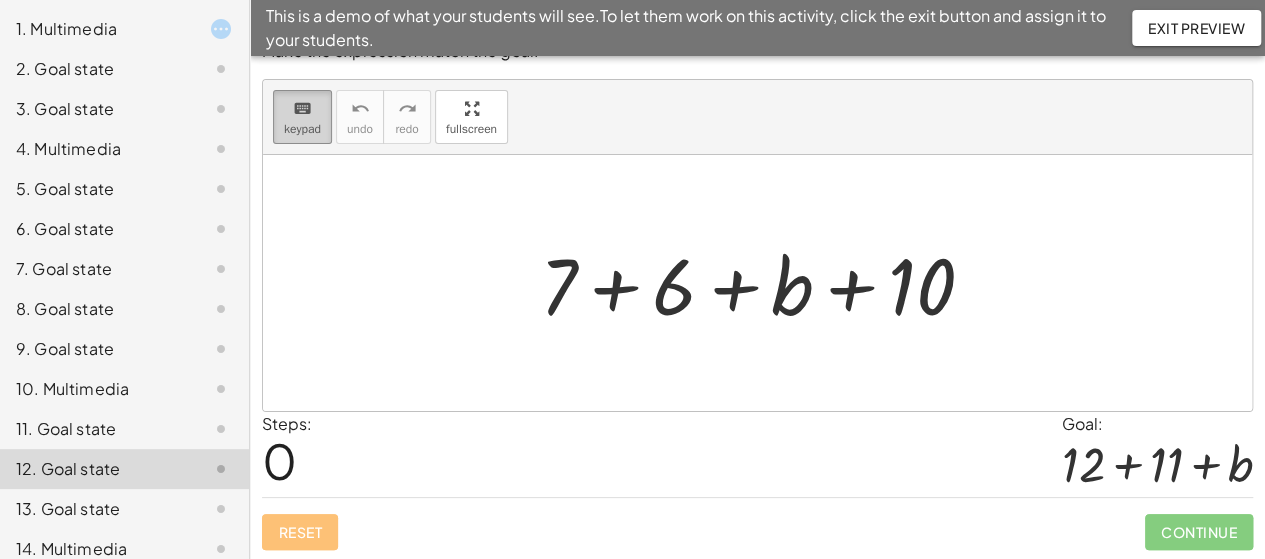 click on "keyboard keypad" at bounding box center [302, 117] 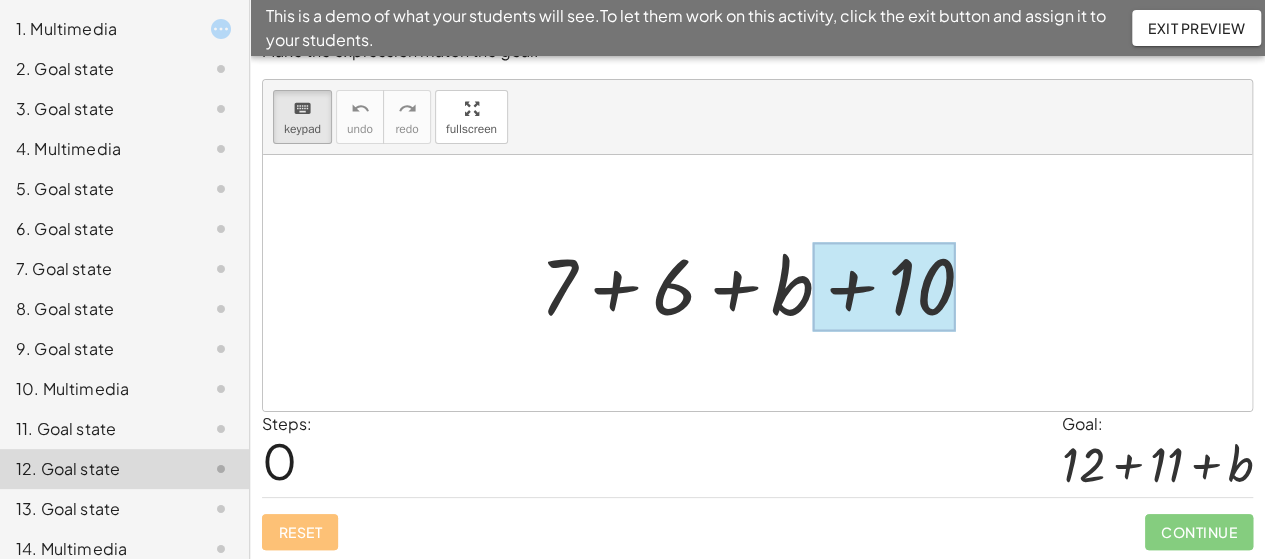 click at bounding box center (884, 287) 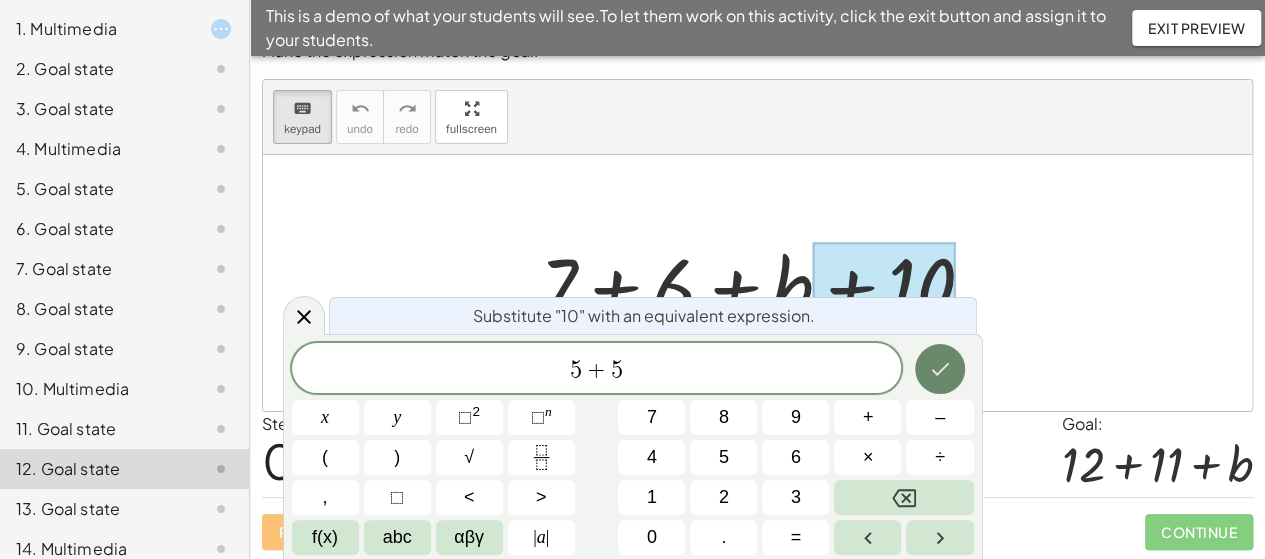 click 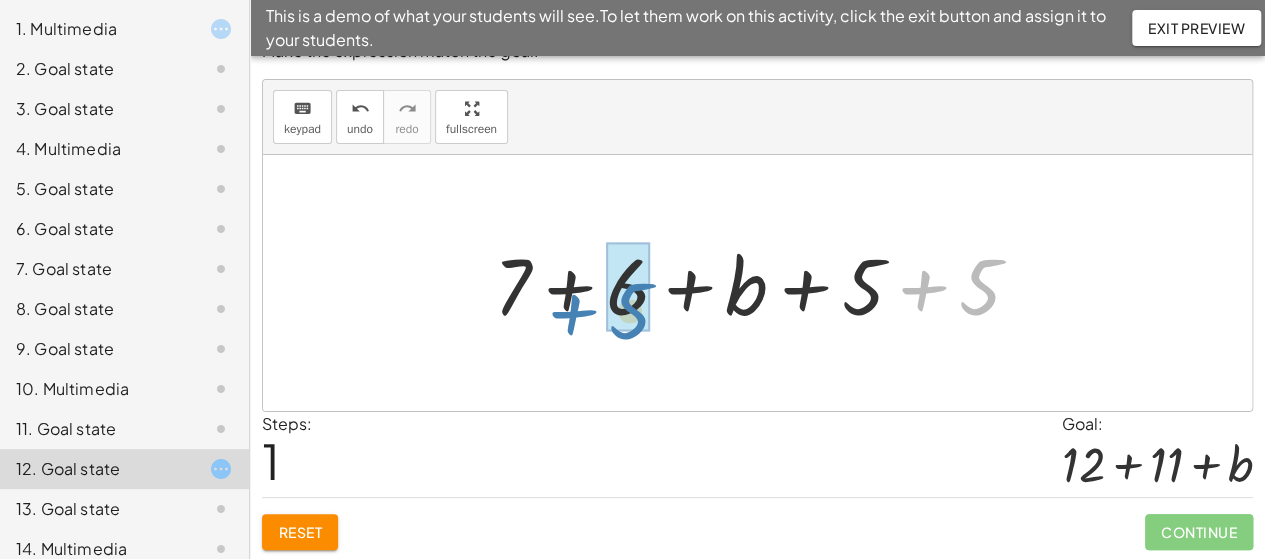 drag, startPoint x: 980, startPoint y: 293, endPoint x: 632, endPoint y: 317, distance: 348.8266 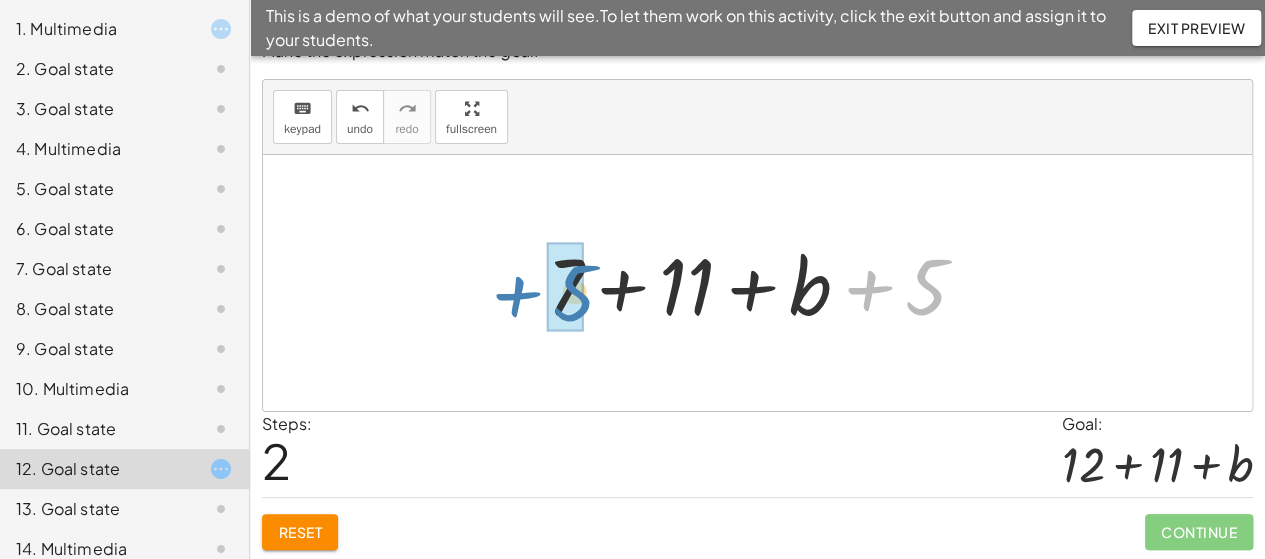 drag, startPoint x: 928, startPoint y: 296, endPoint x: 575, endPoint y: 301, distance: 353.0354 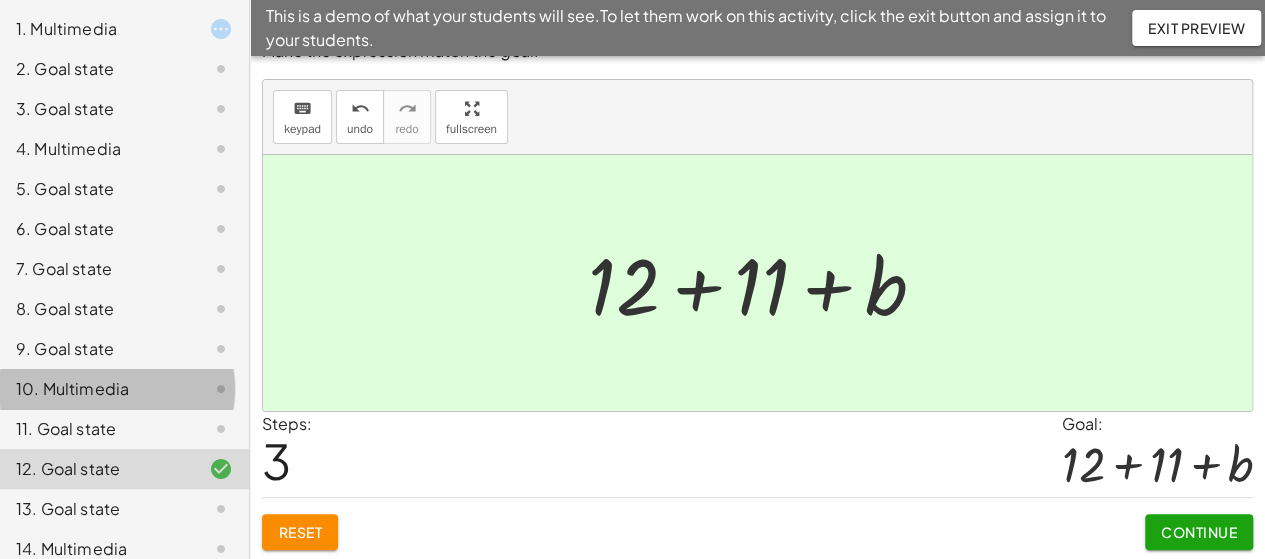 click on "10. Multimedia" 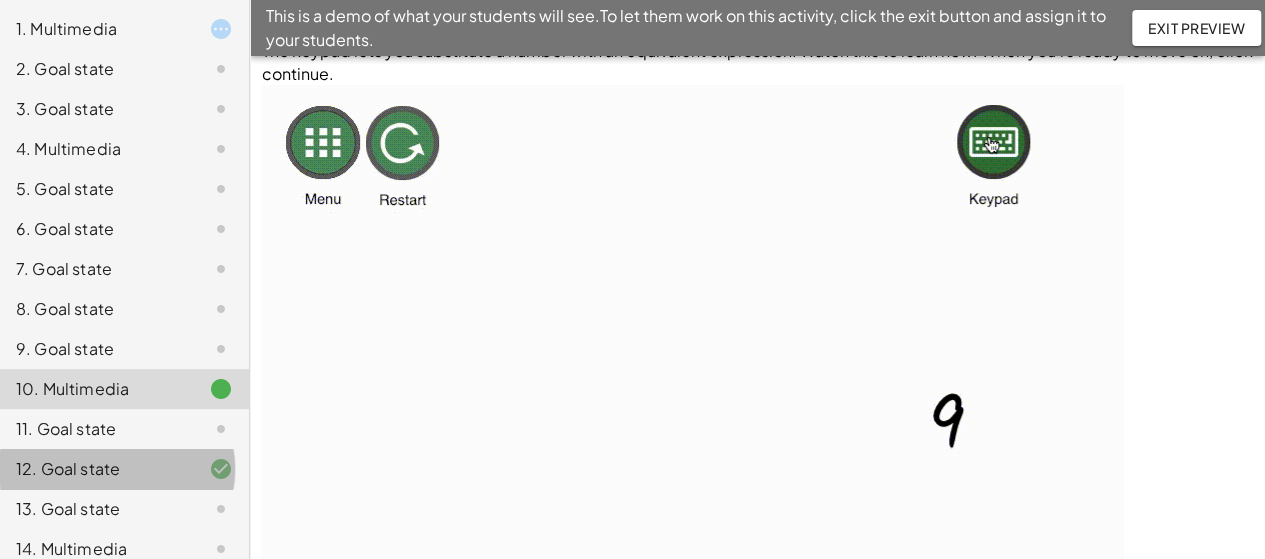click on "12. Goal state" 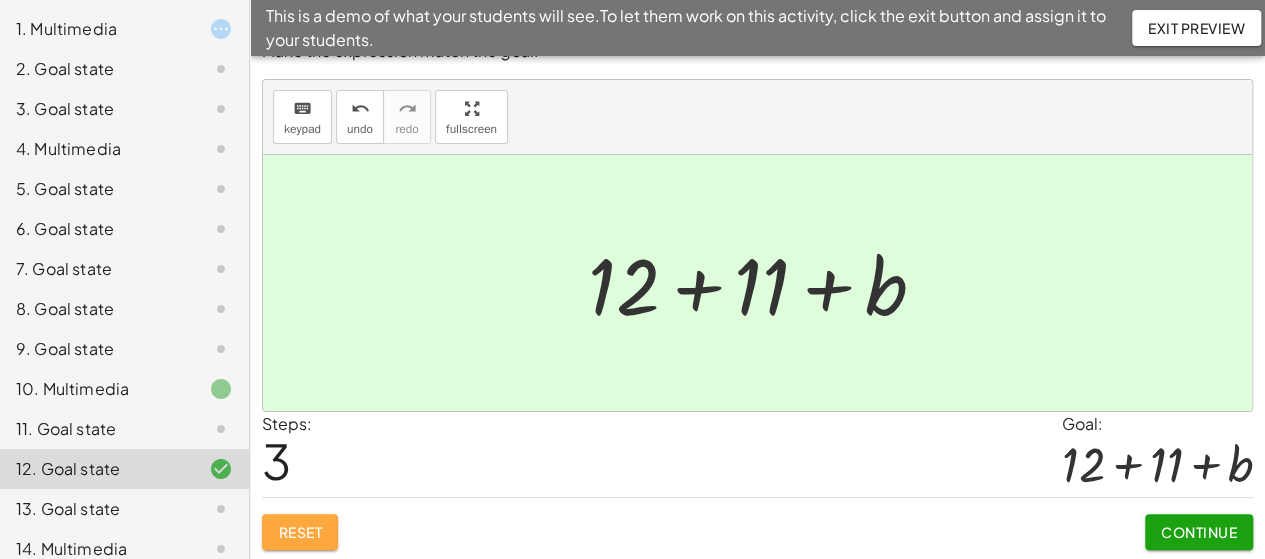 click on "Reset" at bounding box center (300, 532) 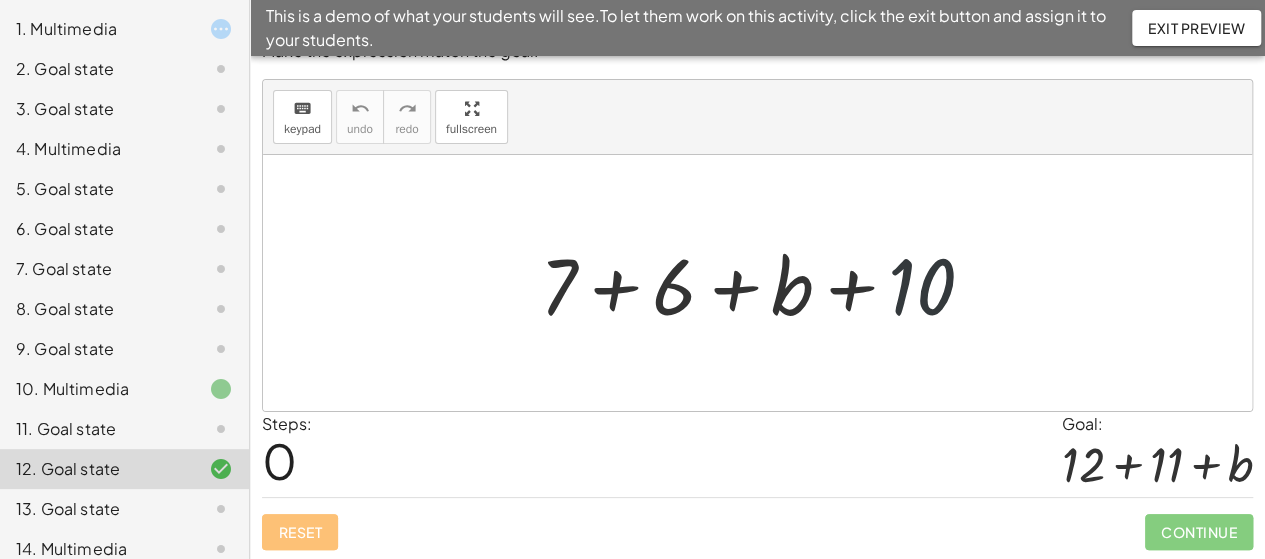 click at bounding box center [765, 283] 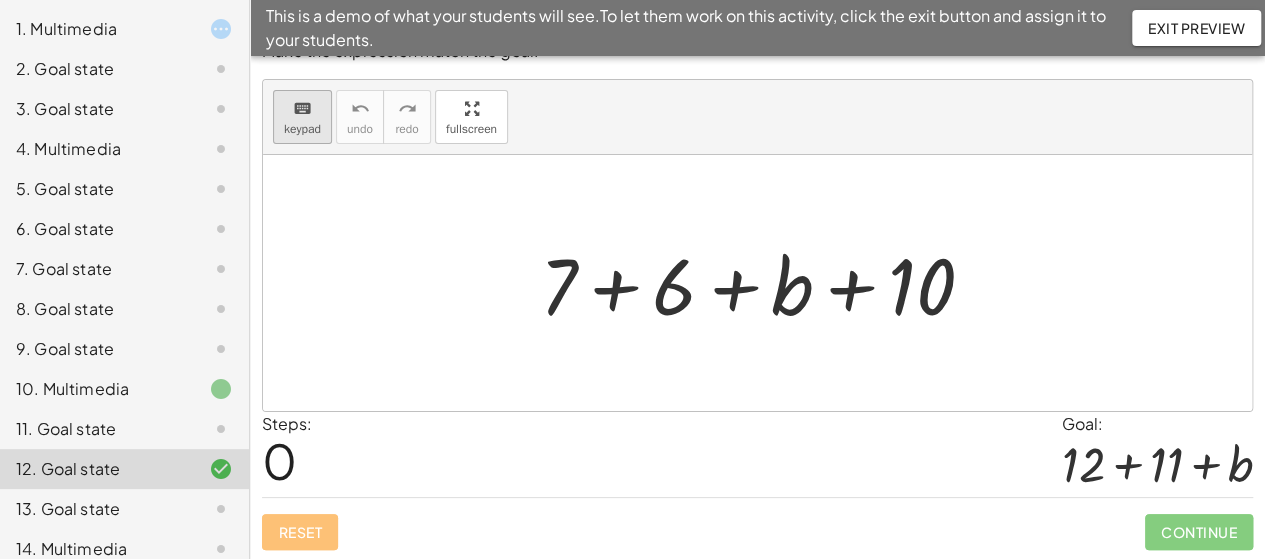 click on "keypad" at bounding box center (302, 129) 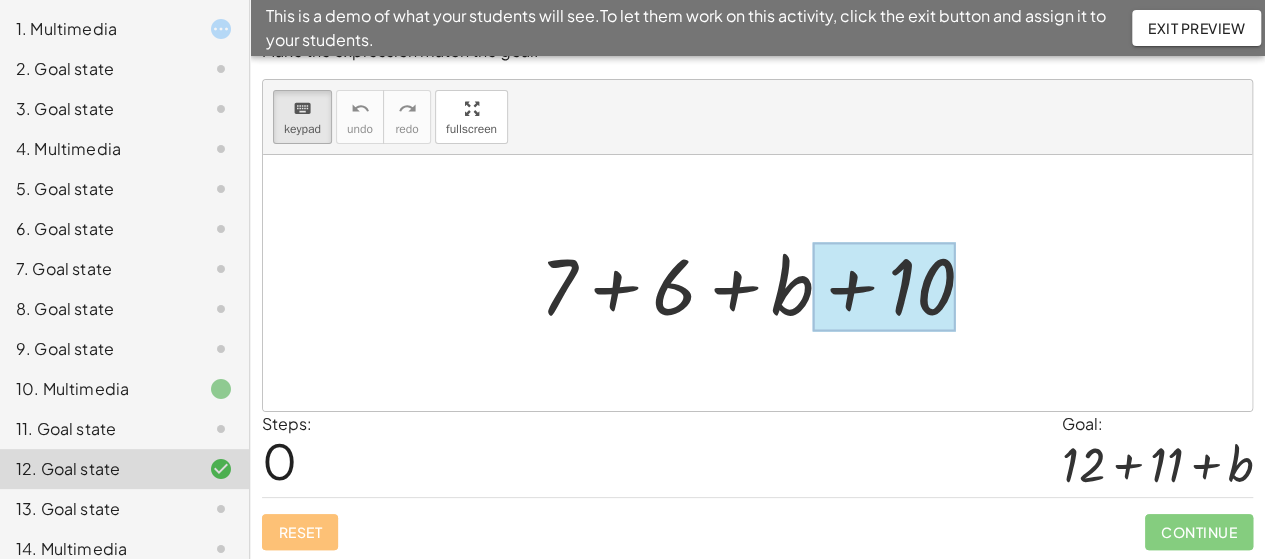 click at bounding box center (884, 287) 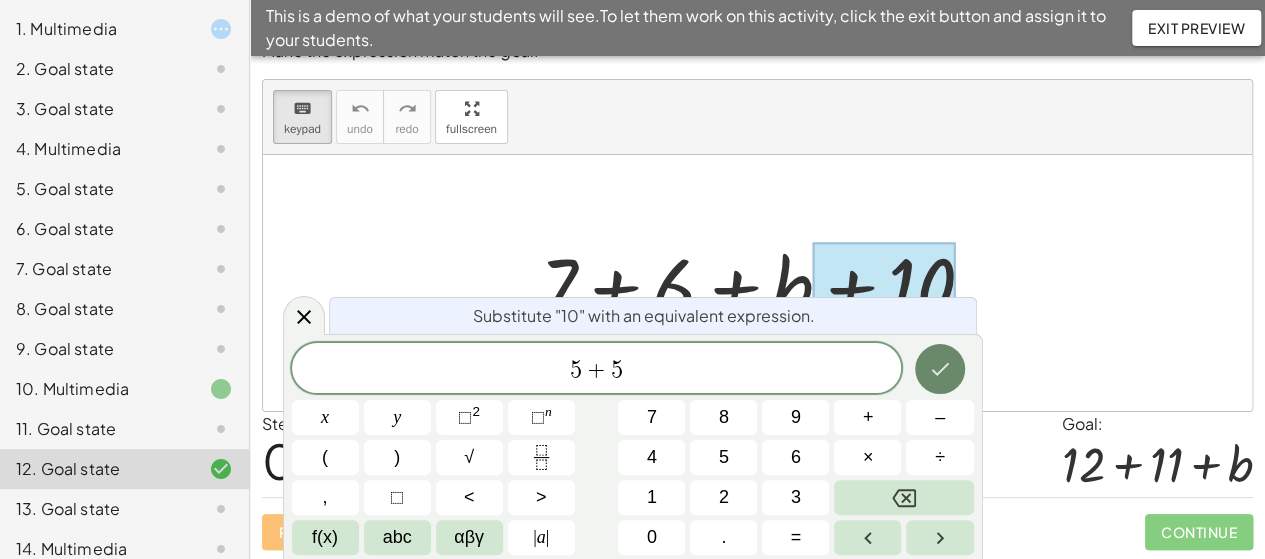 click 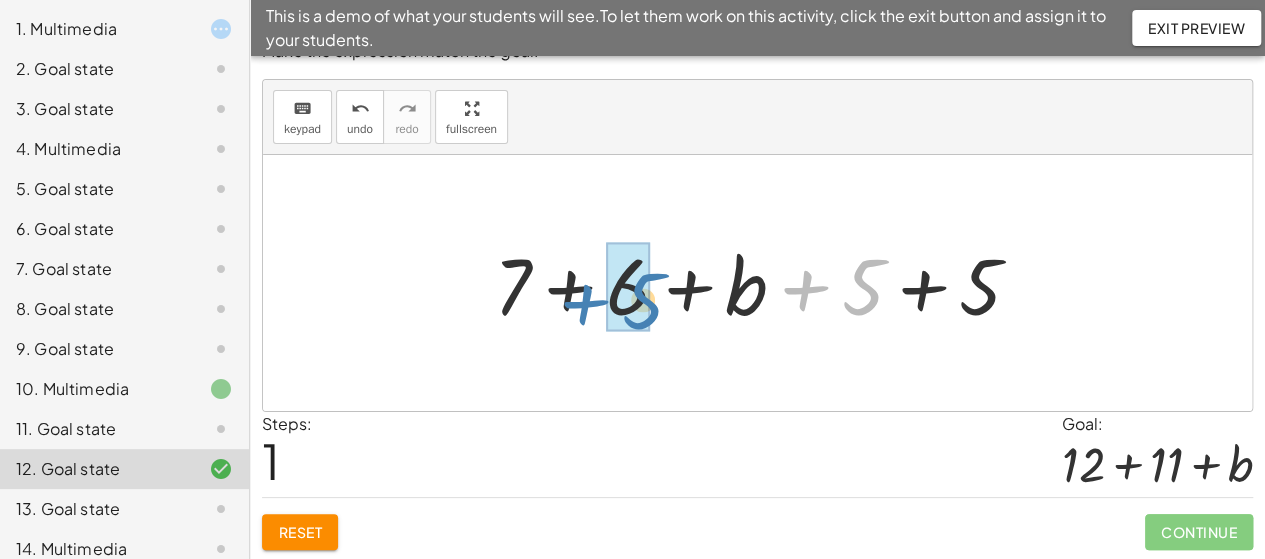 drag, startPoint x: 866, startPoint y: 283, endPoint x: 641, endPoint y: 294, distance: 225.26872 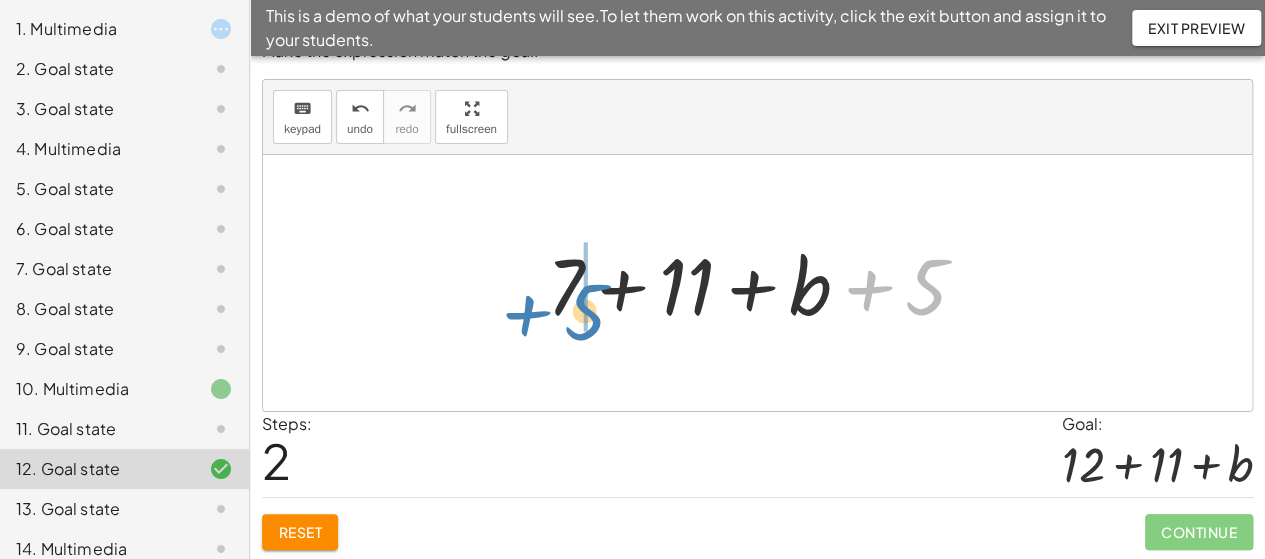 drag, startPoint x: 930, startPoint y: 286, endPoint x: 586, endPoint y: 308, distance: 344.70276 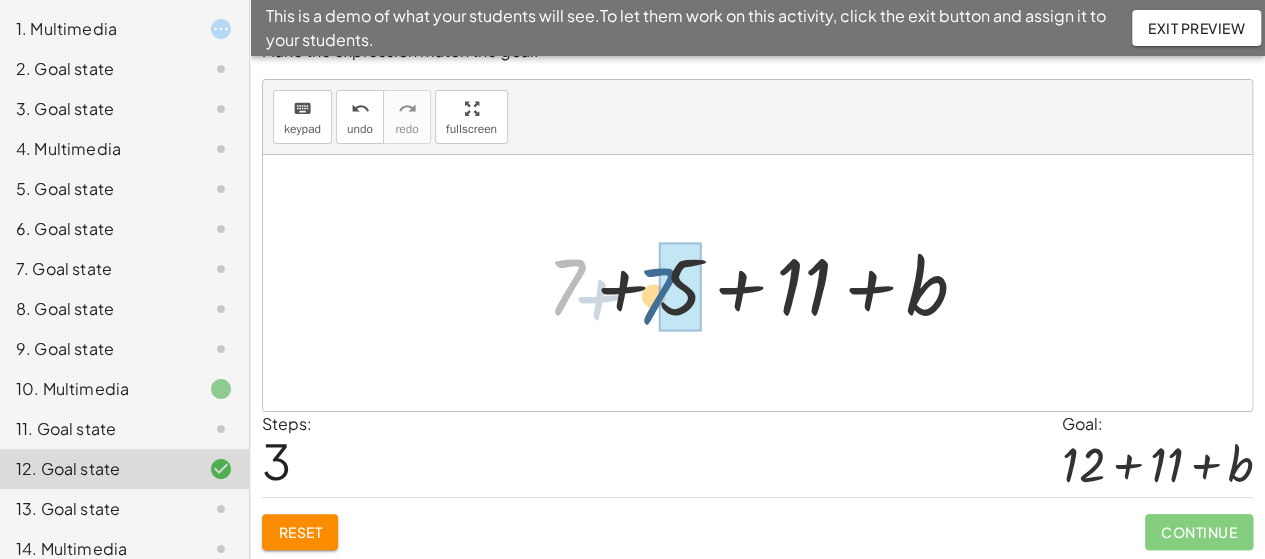 drag, startPoint x: 564, startPoint y: 280, endPoint x: 666, endPoint y: 289, distance: 102.396286 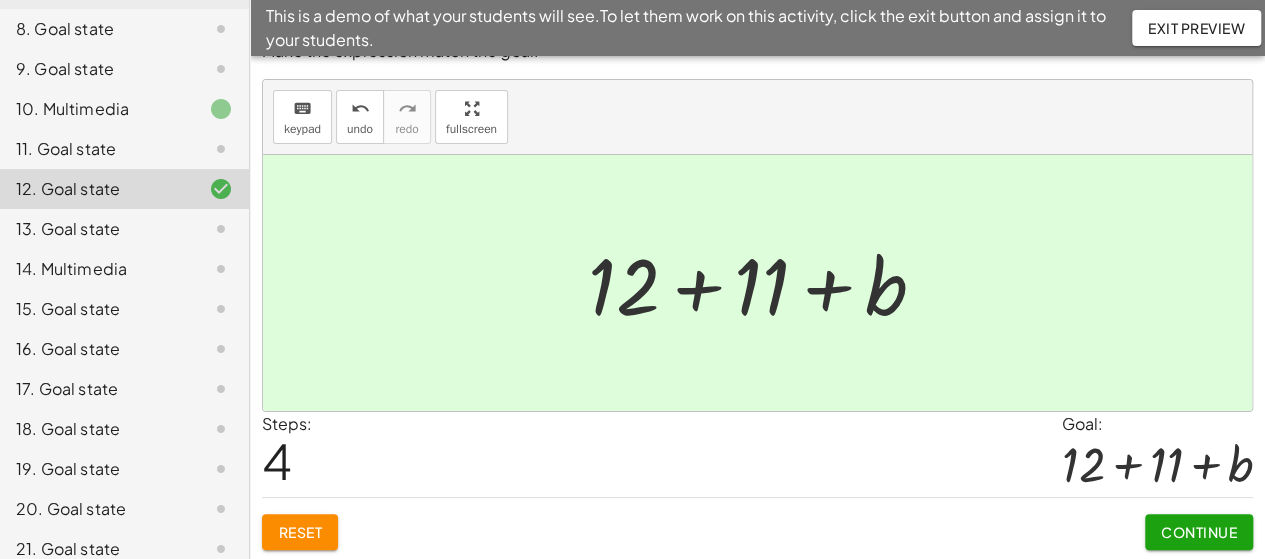 scroll, scrollTop: 502, scrollLeft: 0, axis: vertical 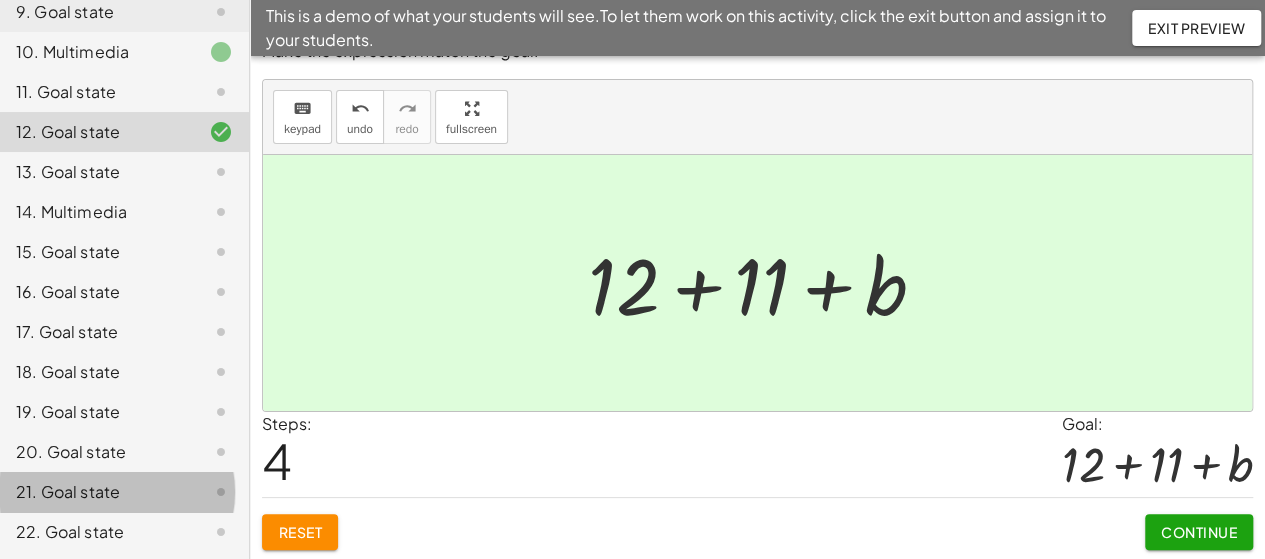 click on "21. Goal state" 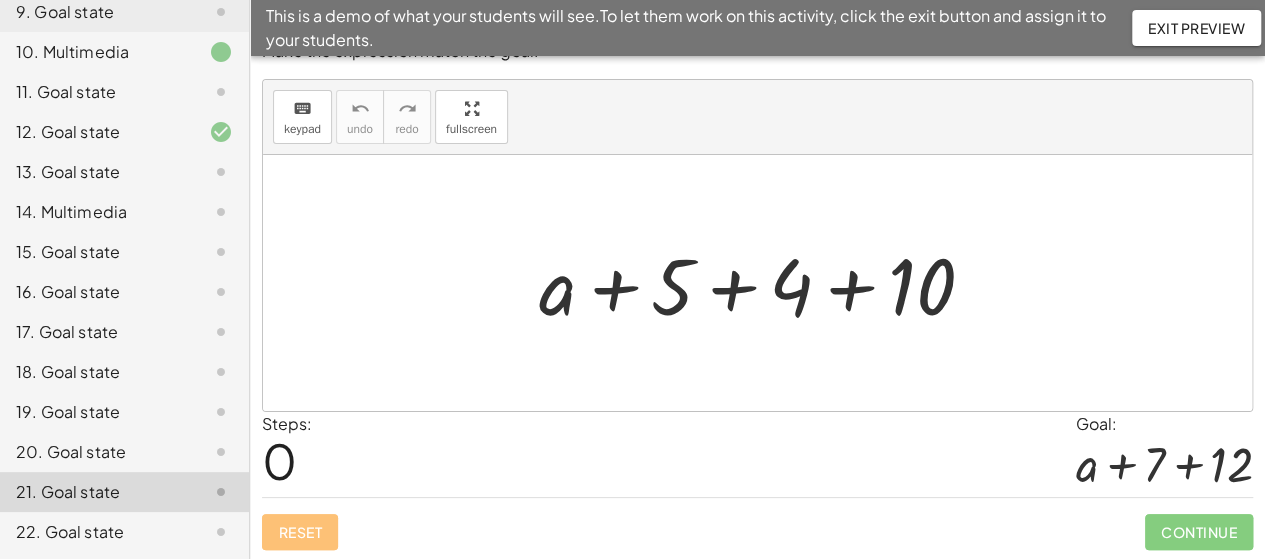 click at bounding box center (764, 283) 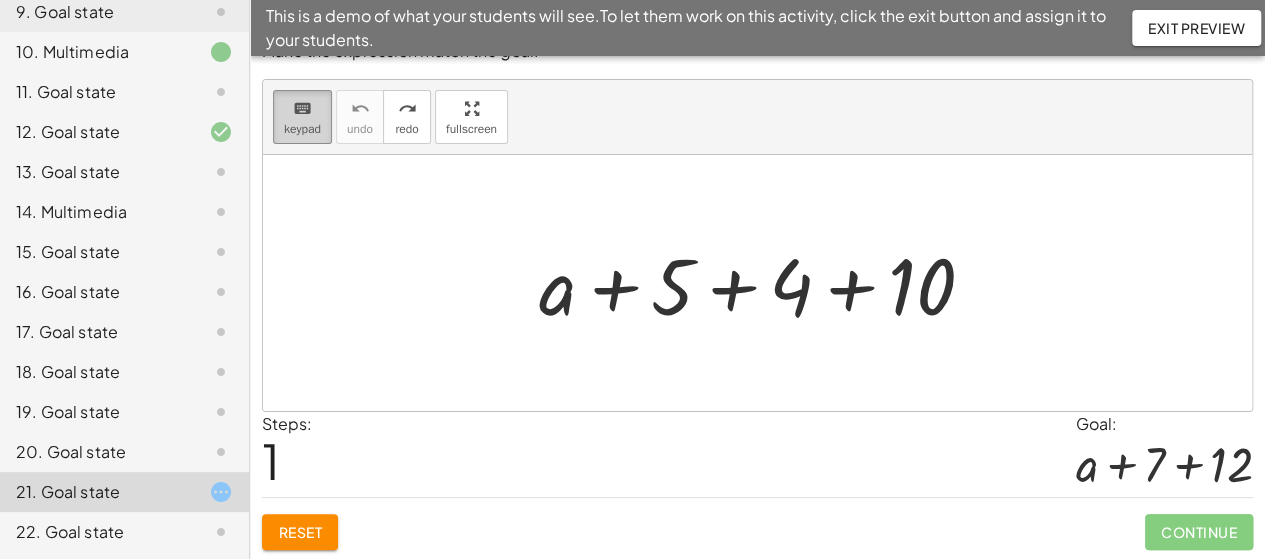 click on "keyboard" at bounding box center [302, 109] 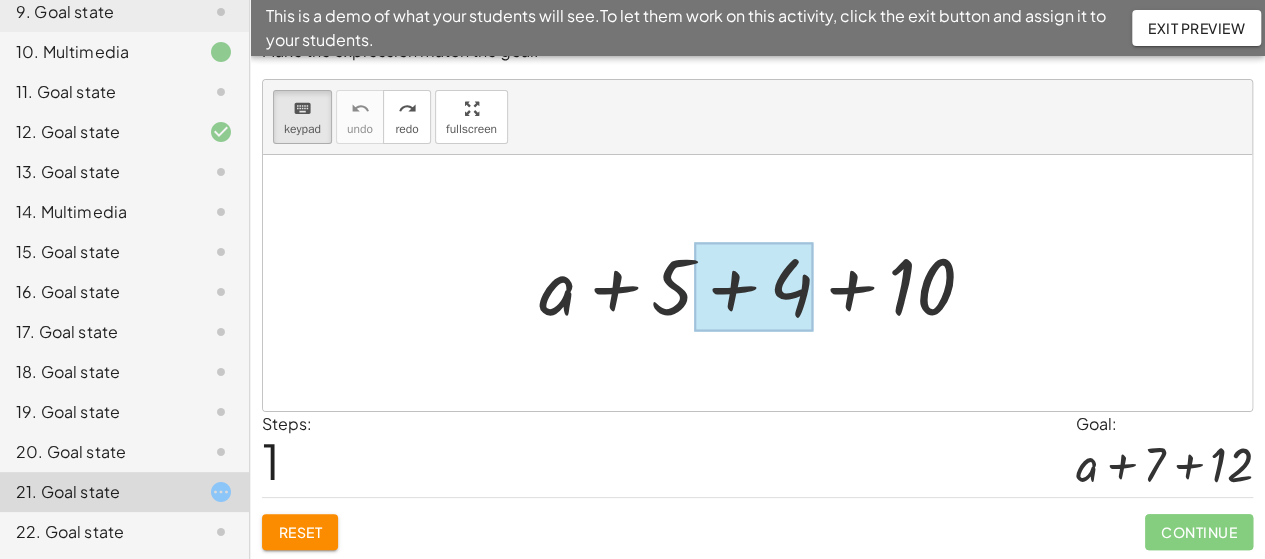 click at bounding box center (753, 287) 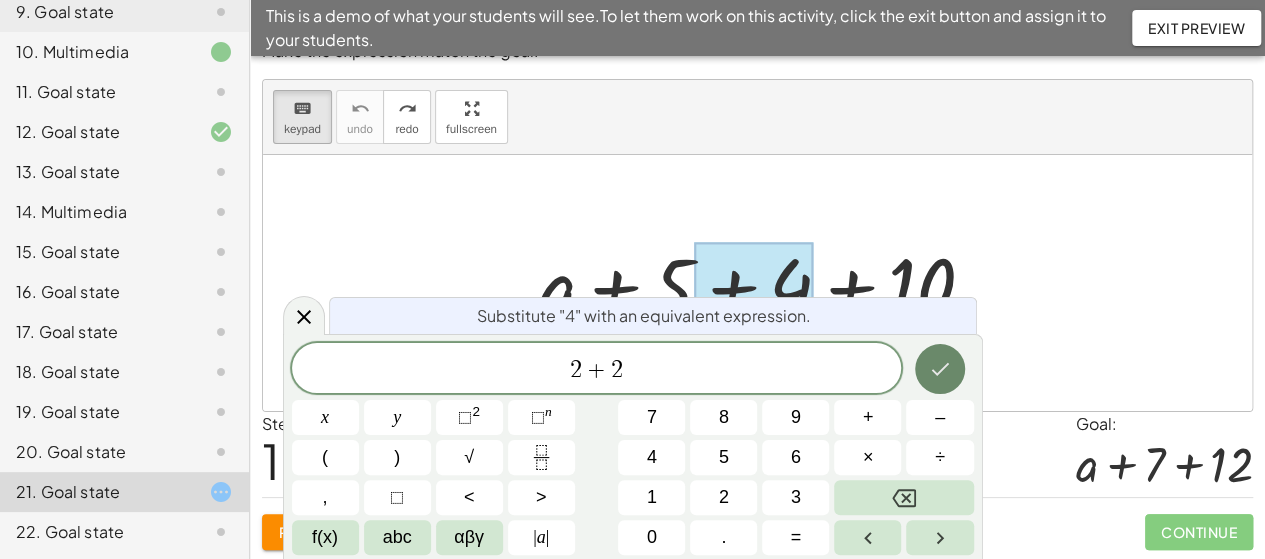 click at bounding box center (940, 369) 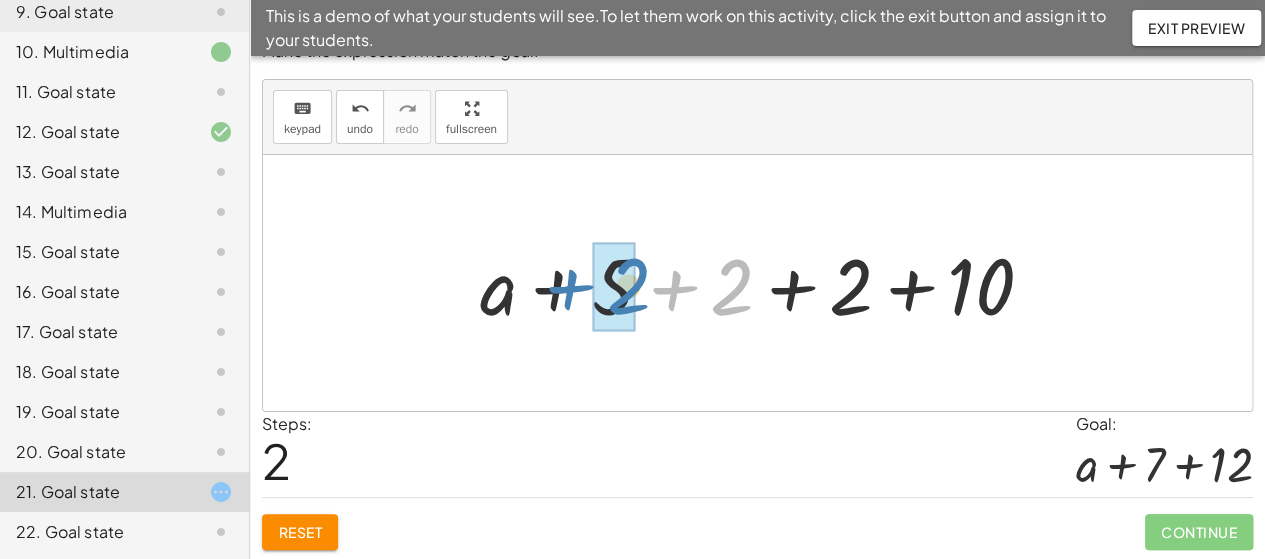 drag, startPoint x: 730, startPoint y: 297, endPoint x: 624, endPoint y: 296, distance: 106.004715 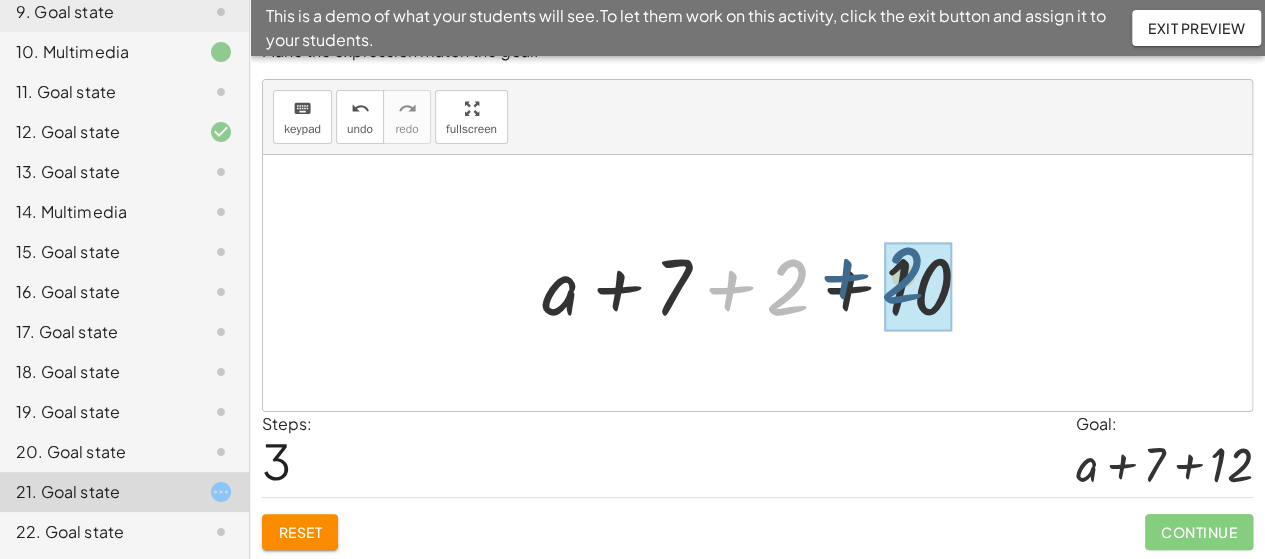 drag, startPoint x: 785, startPoint y: 294, endPoint x: 914, endPoint y: 282, distance: 129.55693 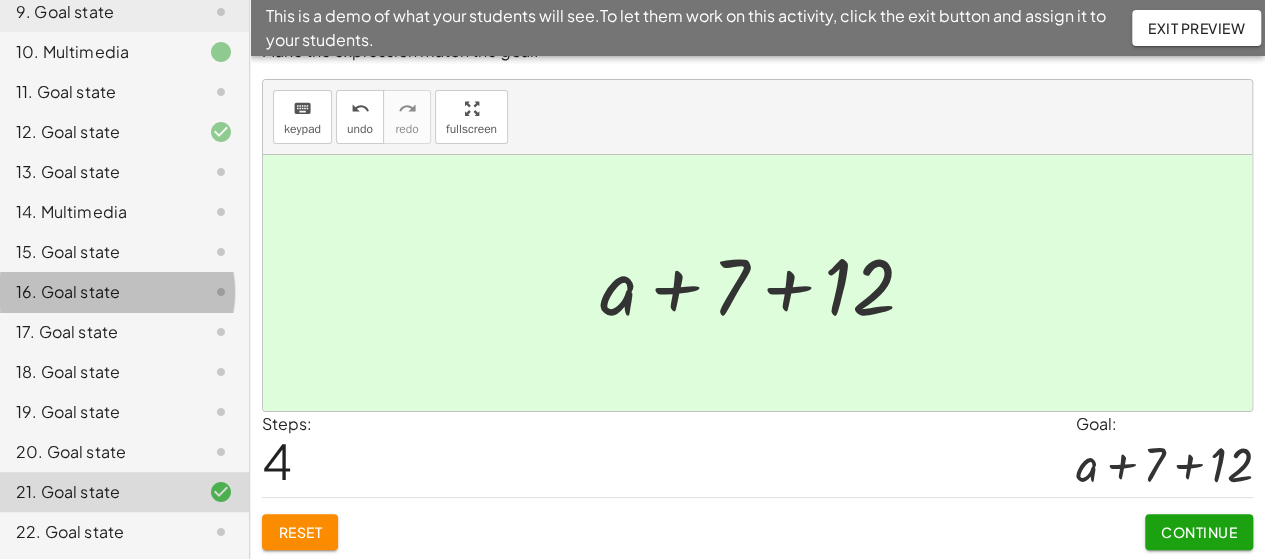 click on "16. Goal state" 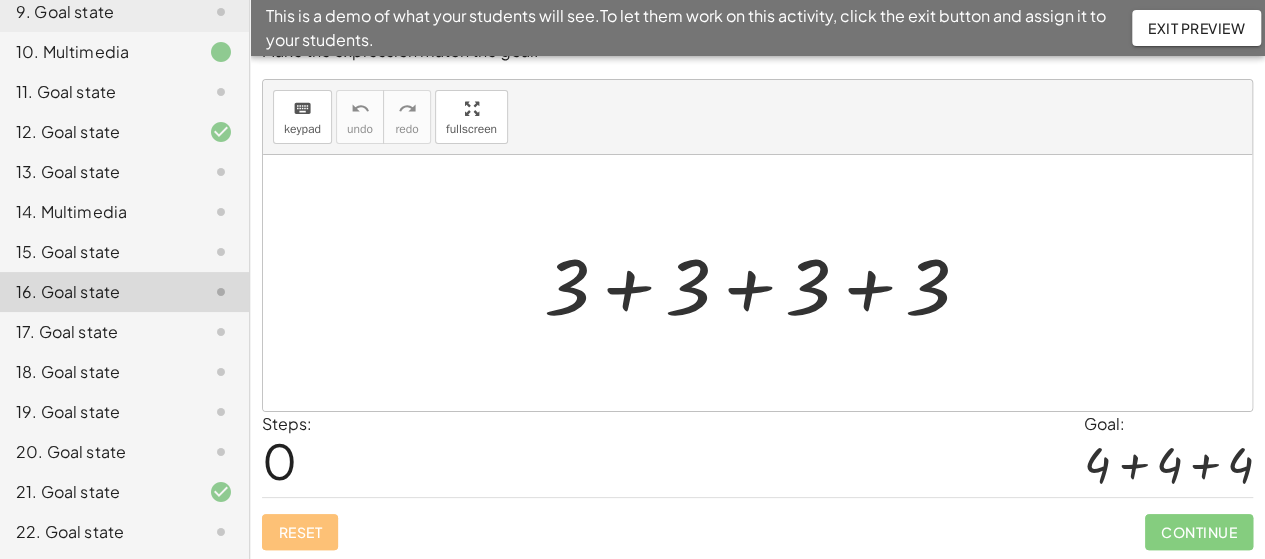 scroll, scrollTop: 0, scrollLeft: 0, axis: both 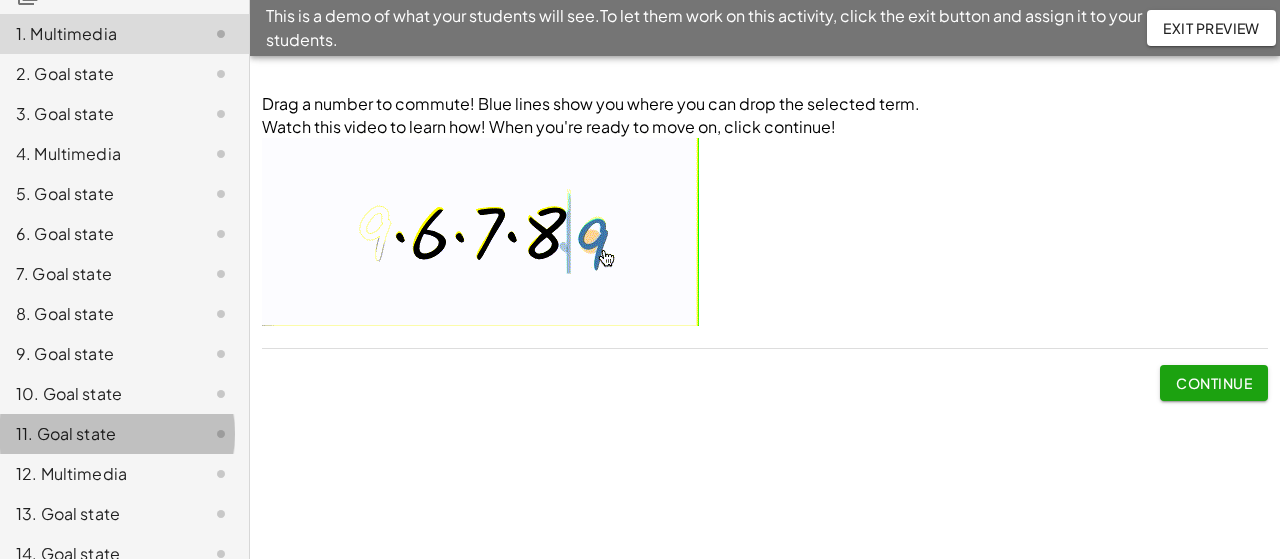 click on "11. Goal state" 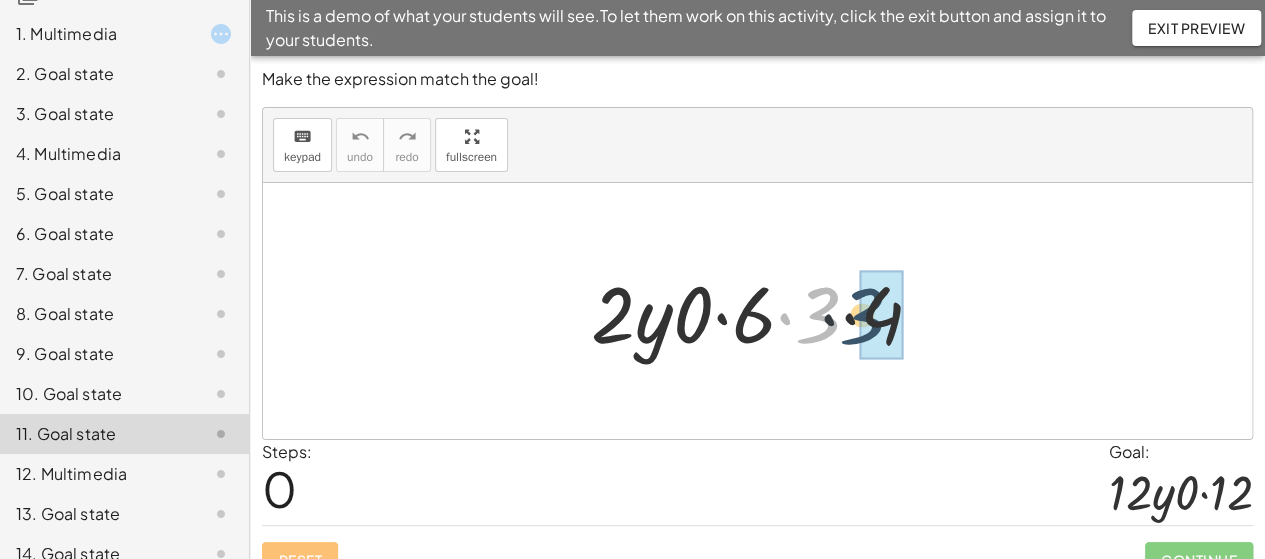 drag, startPoint x: 822, startPoint y: 309, endPoint x: 881, endPoint y: 310, distance: 59.008472 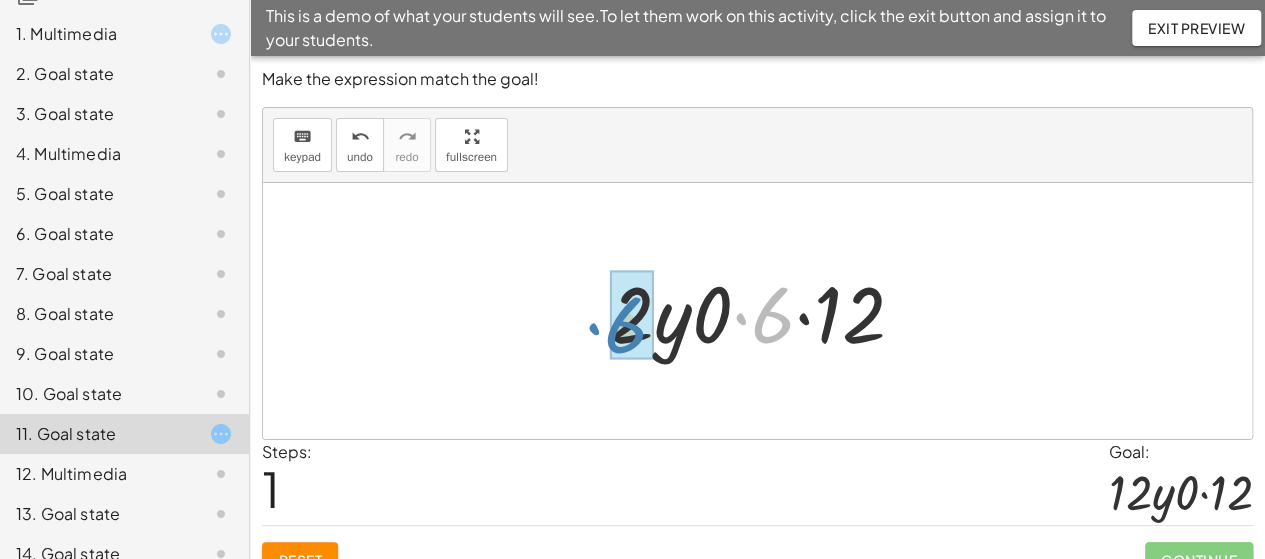 drag, startPoint x: 781, startPoint y: 325, endPoint x: 637, endPoint y: 335, distance: 144.3468 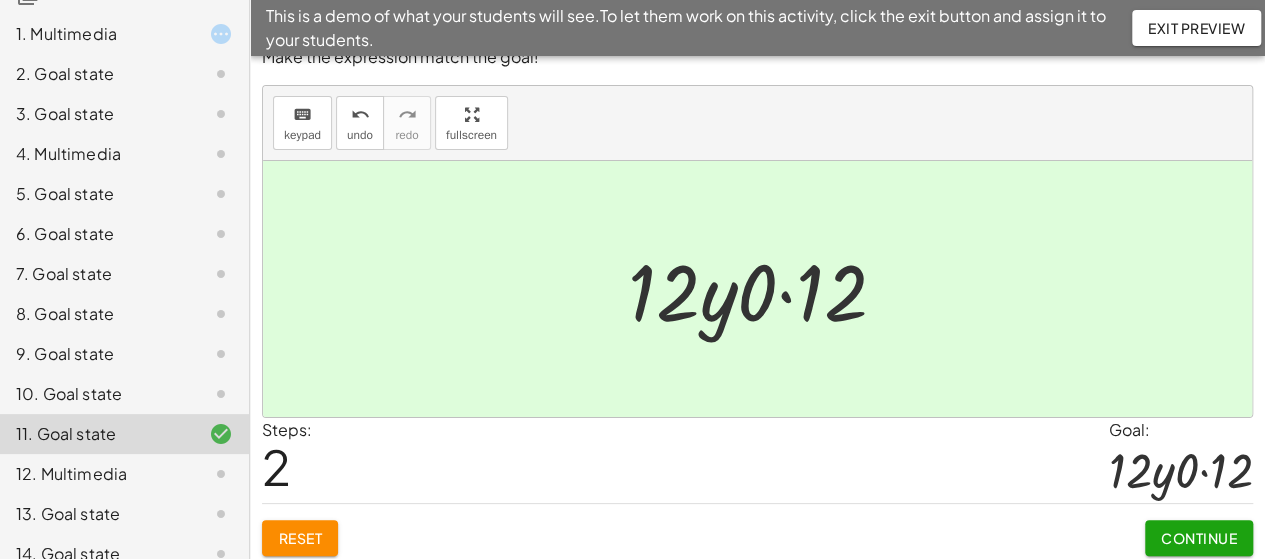 scroll, scrollTop: 26, scrollLeft: 0, axis: vertical 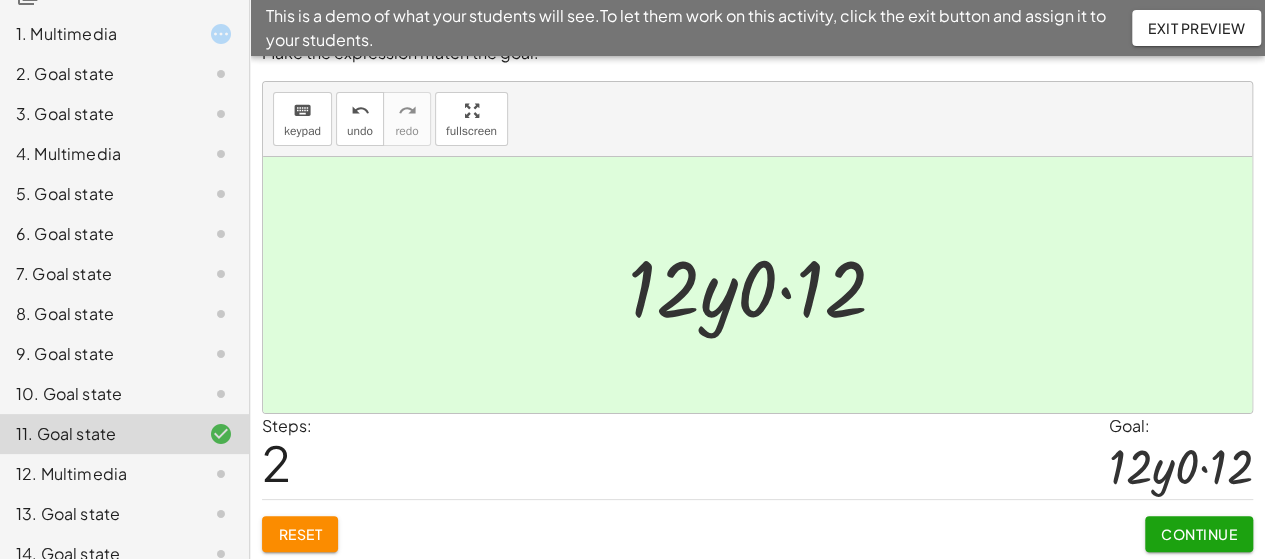click on "Continue" at bounding box center [1199, 534] 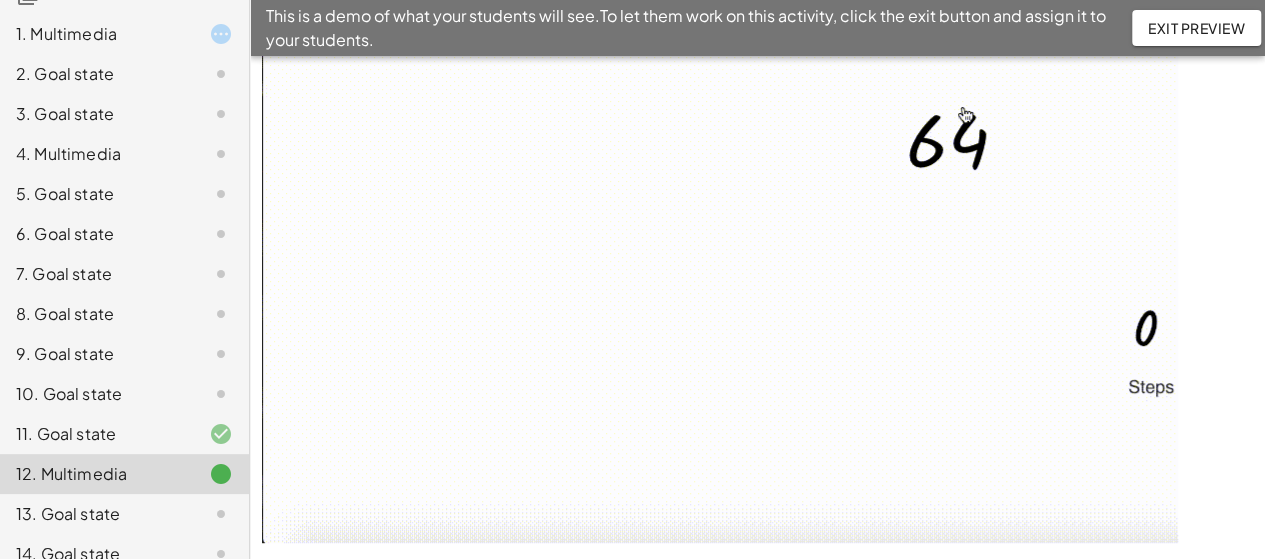 scroll, scrollTop: 341, scrollLeft: 0, axis: vertical 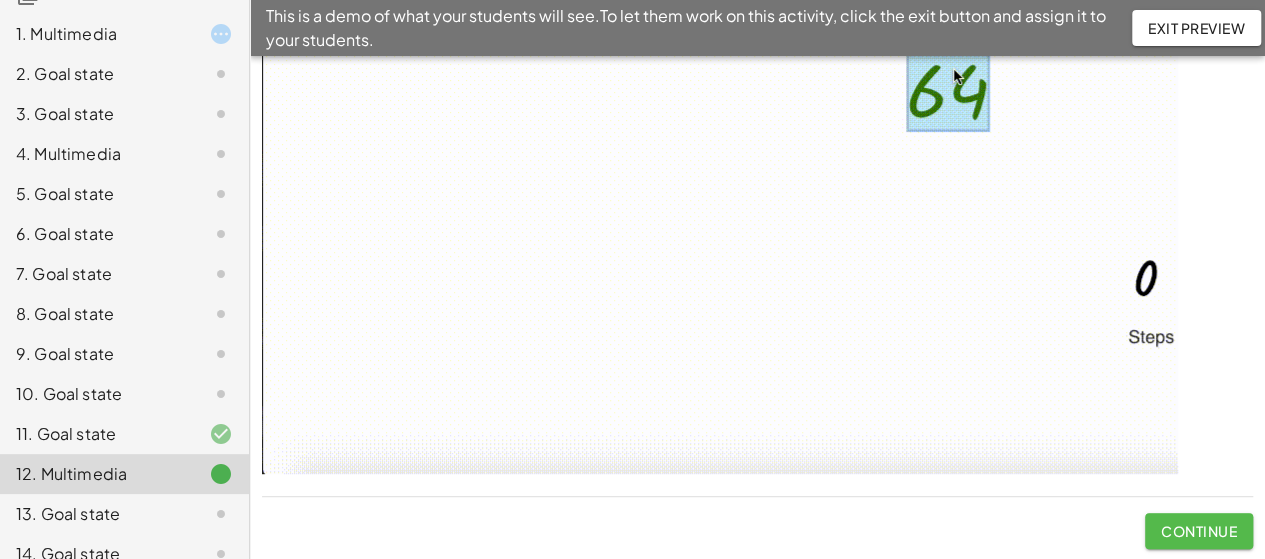 click on "Continue" 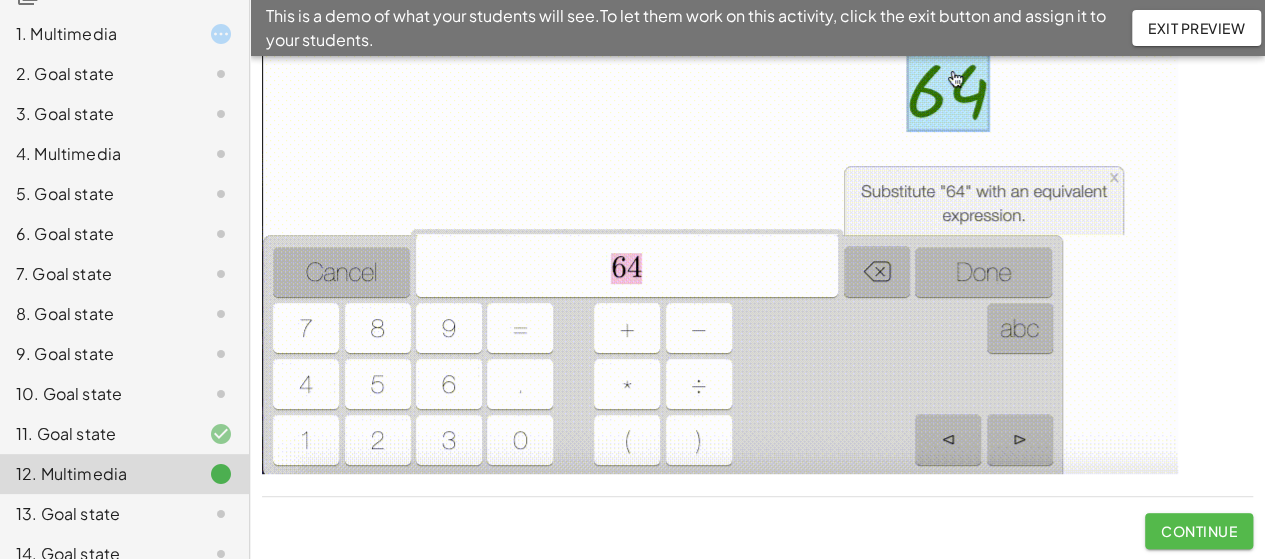 scroll, scrollTop: 28, scrollLeft: 0, axis: vertical 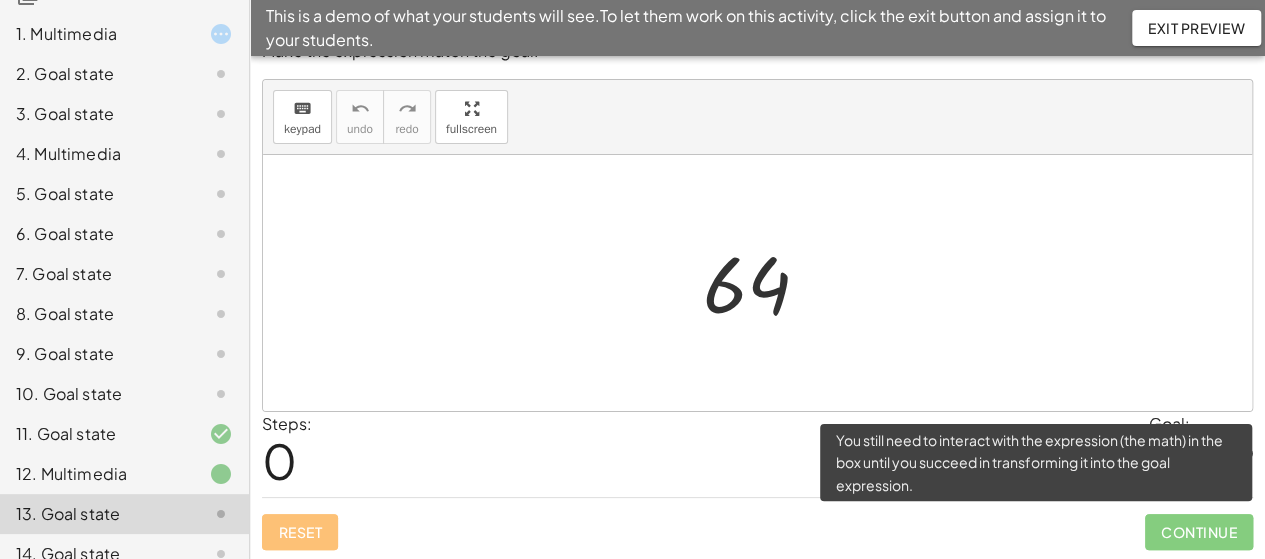 click on "Continue" 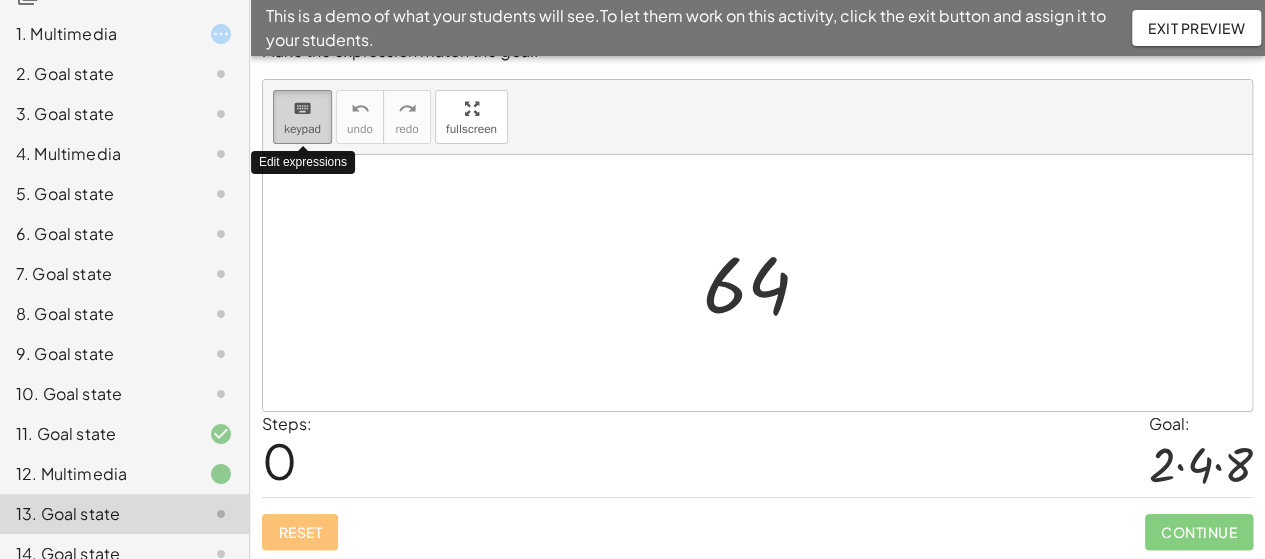 click on "keyboard" at bounding box center [302, 108] 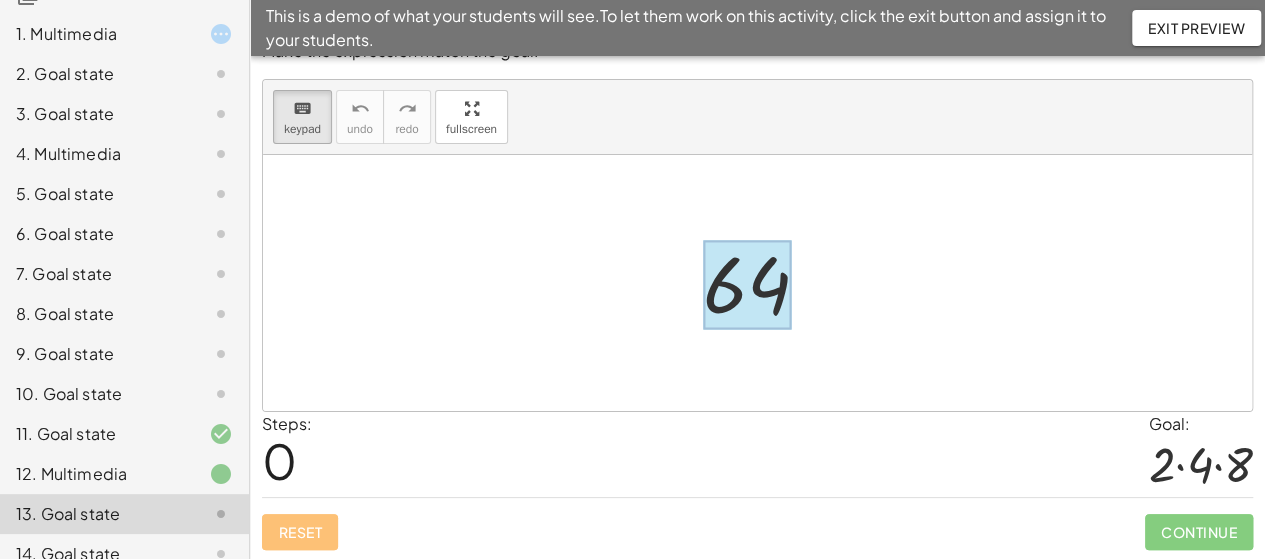 click at bounding box center [747, 285] 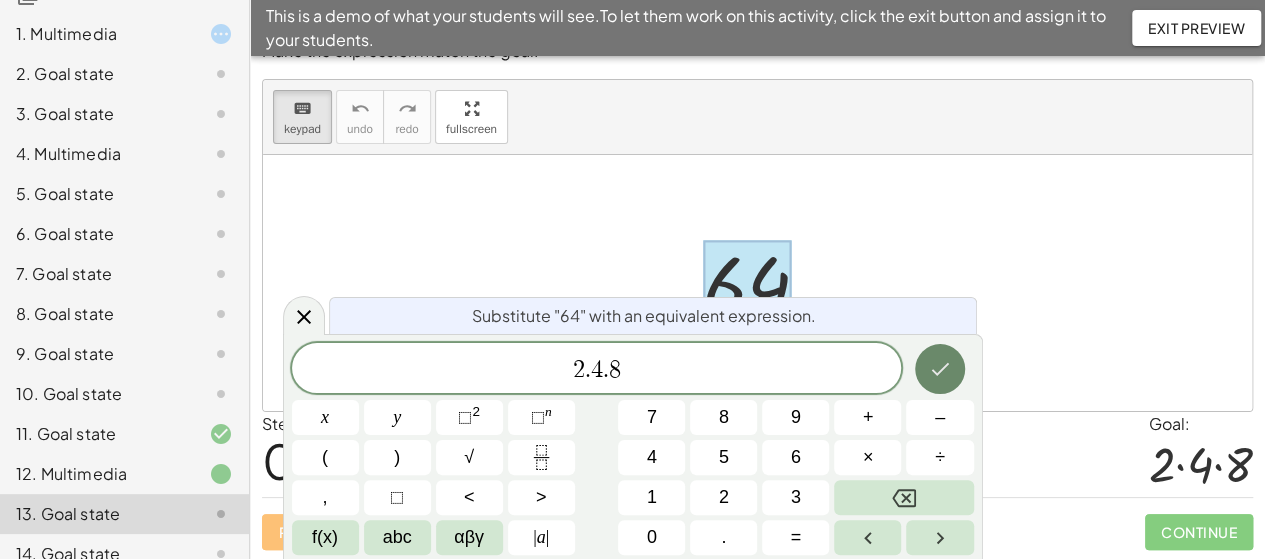 click at bounding box center (940, 369) 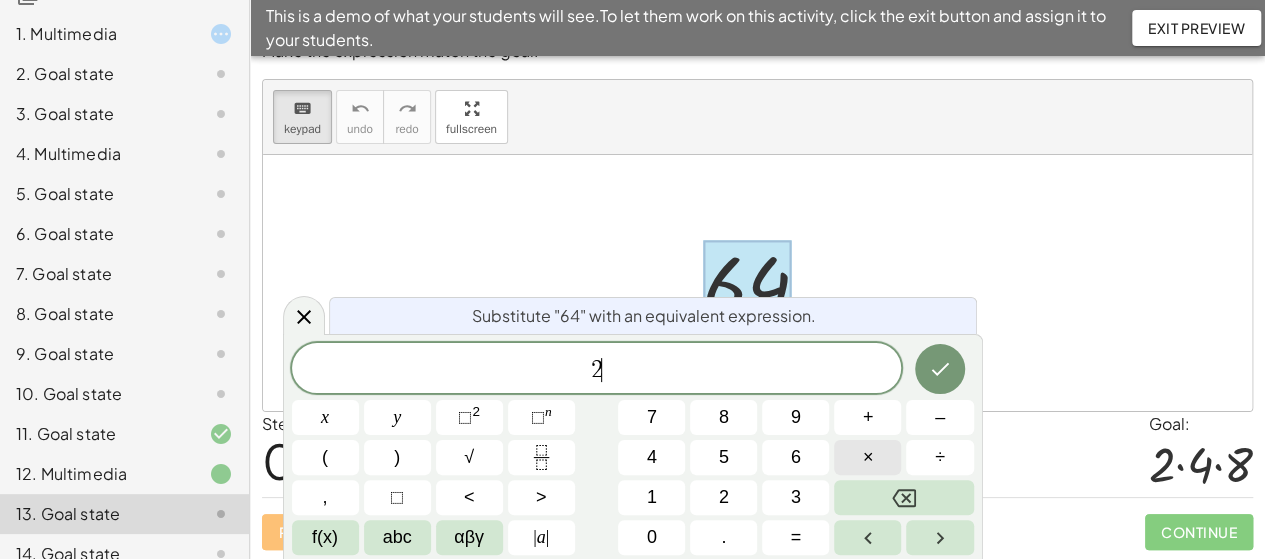 click on "×" at bounding box center [867, 457] 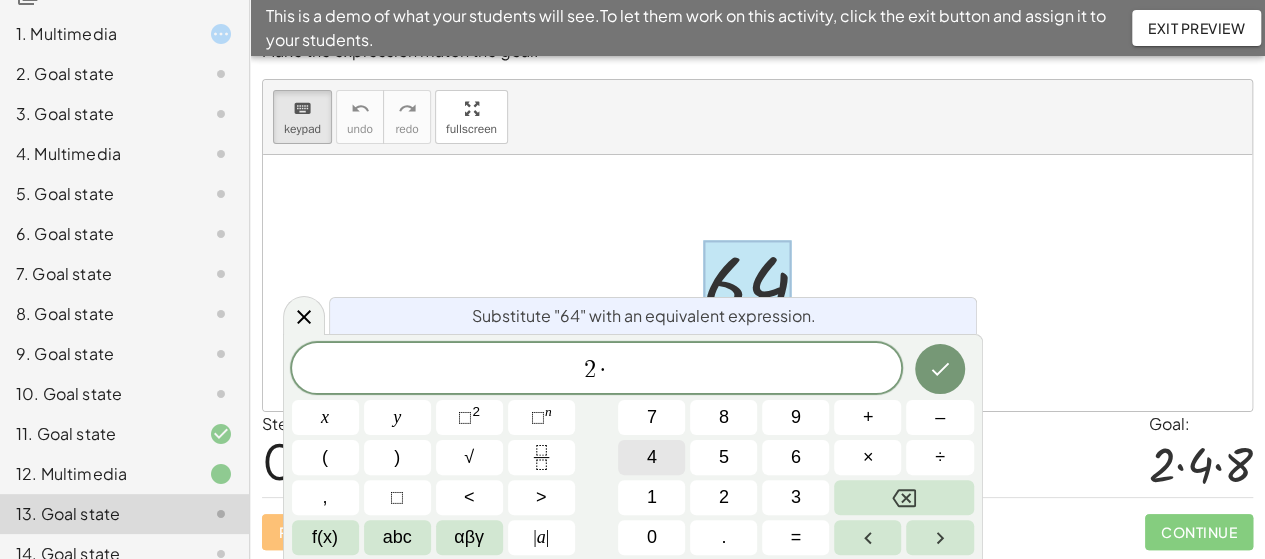 click on "4" at bounding box center [652, 457] 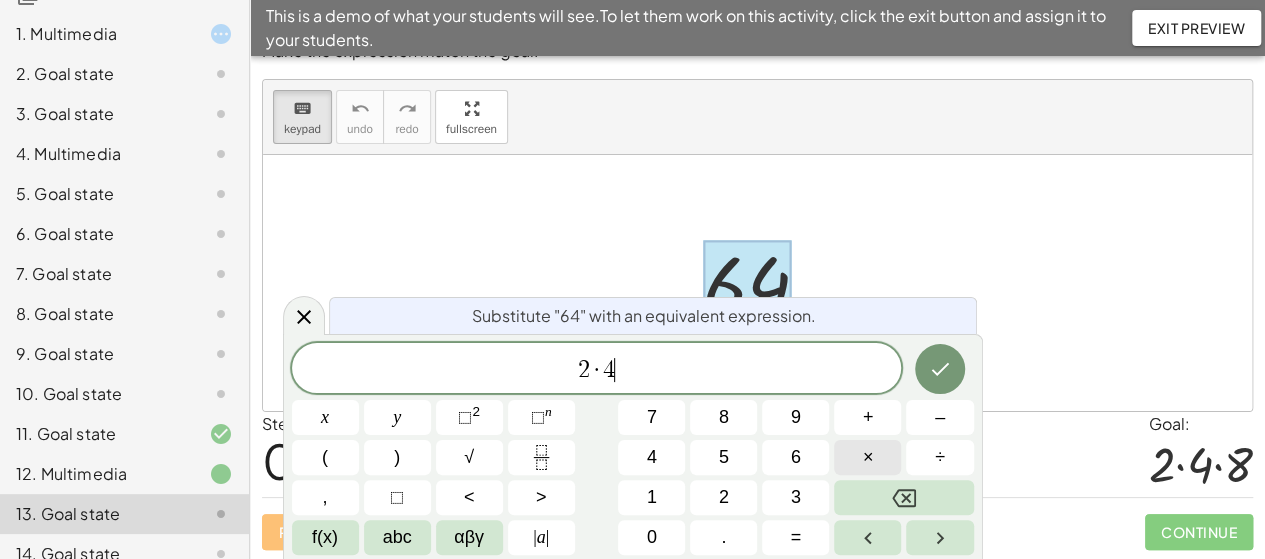 click on "×" at bounding box center (868, 457) 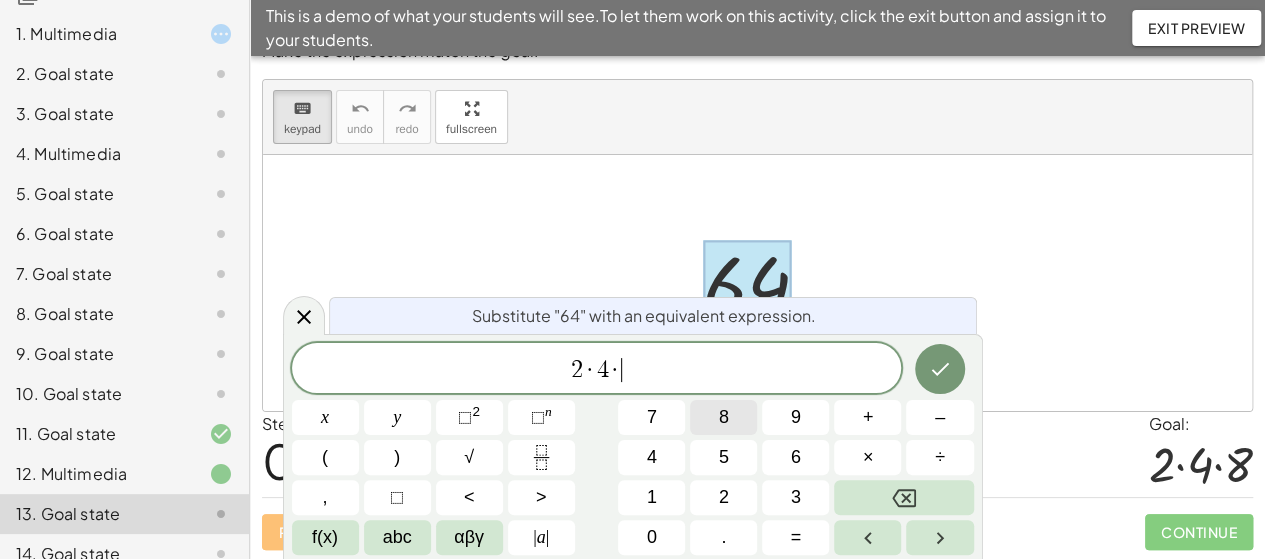 click on "8" at bounding box center [724, 417] 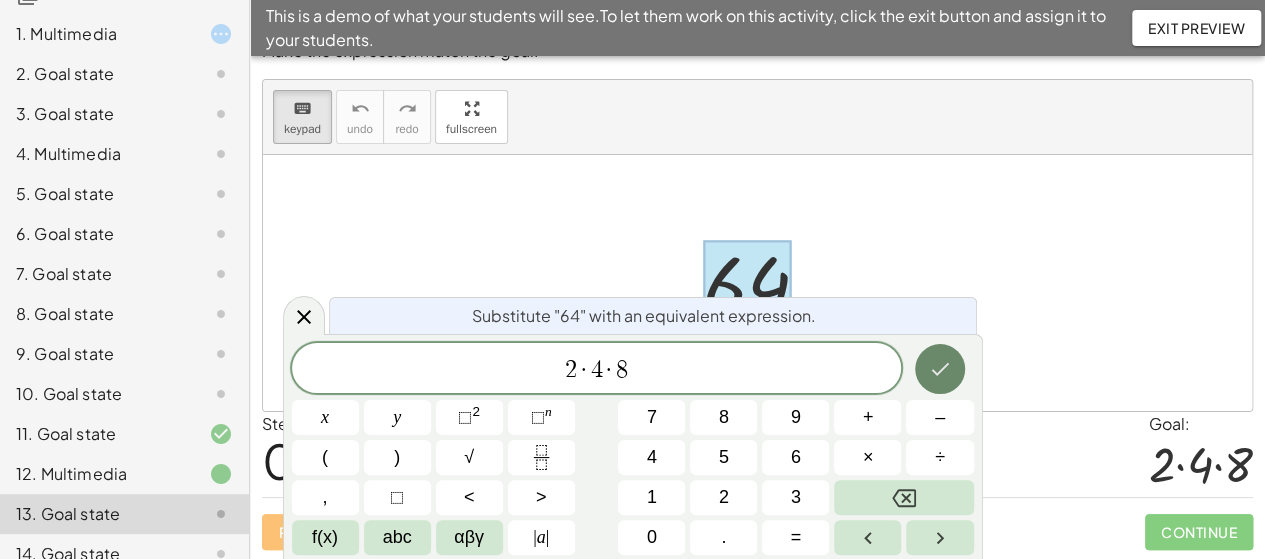 click 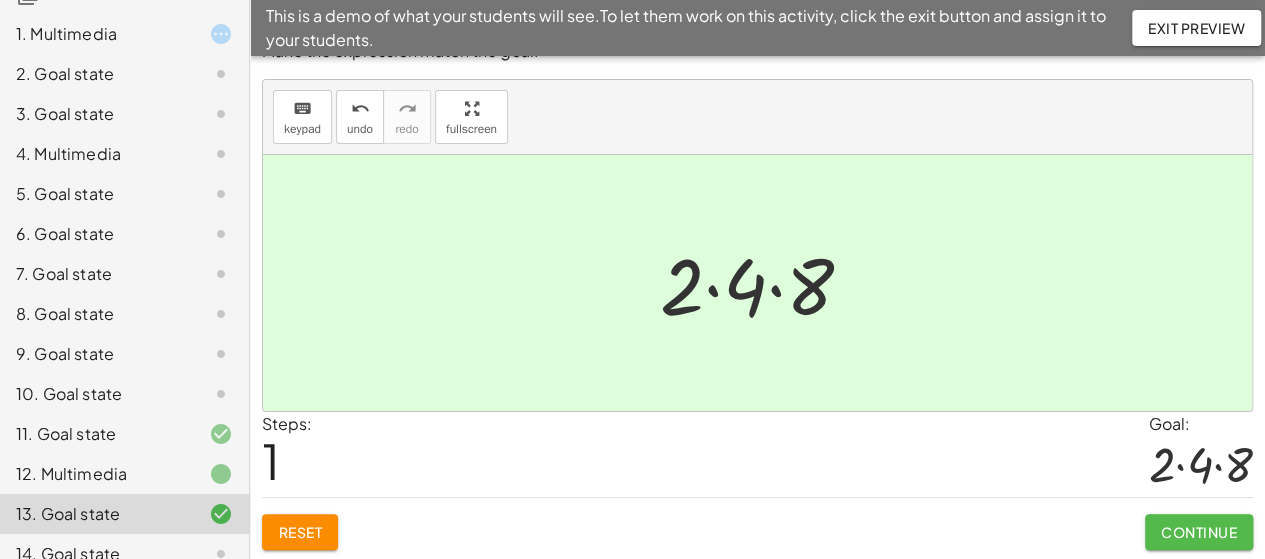 click on "Continue" 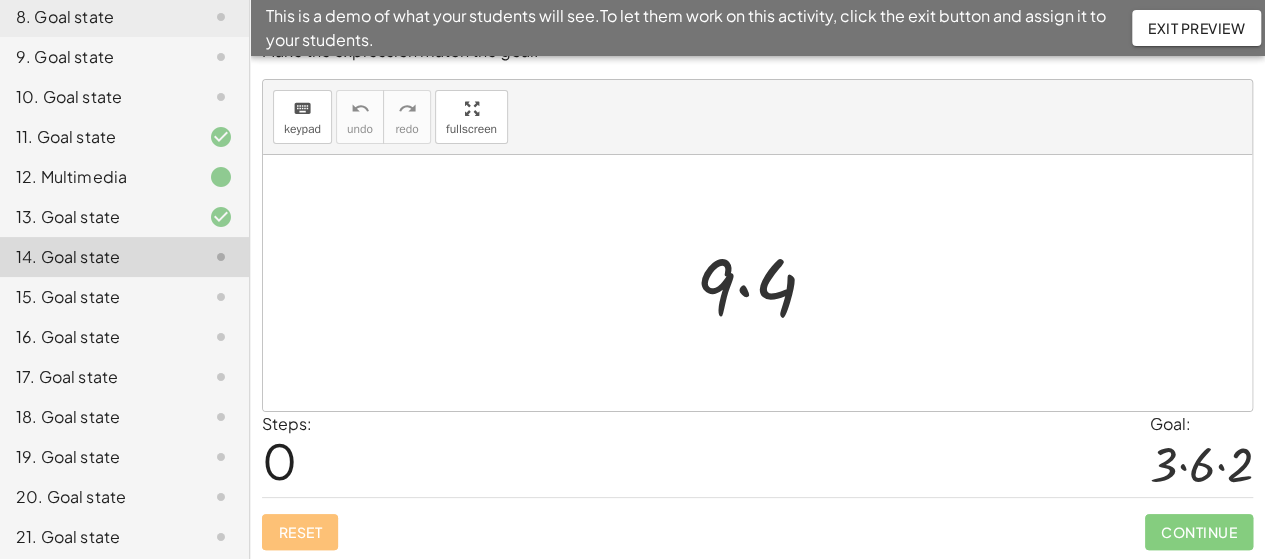 scroll, scrollTop: 486, scrollLeft: 0, axis: vertical 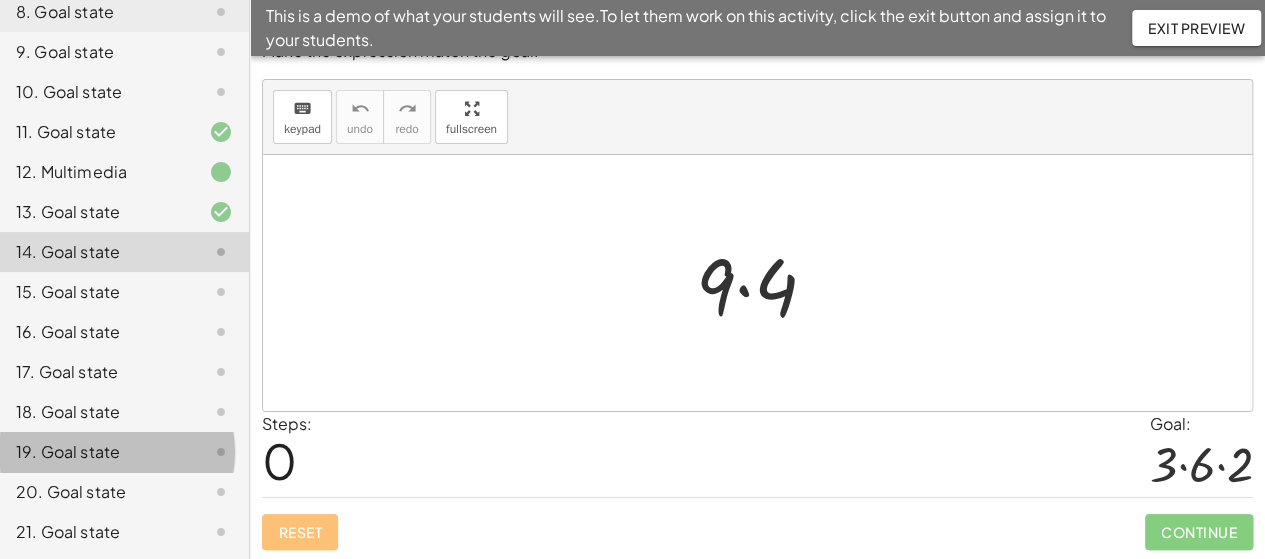 click on "19. Goal state" 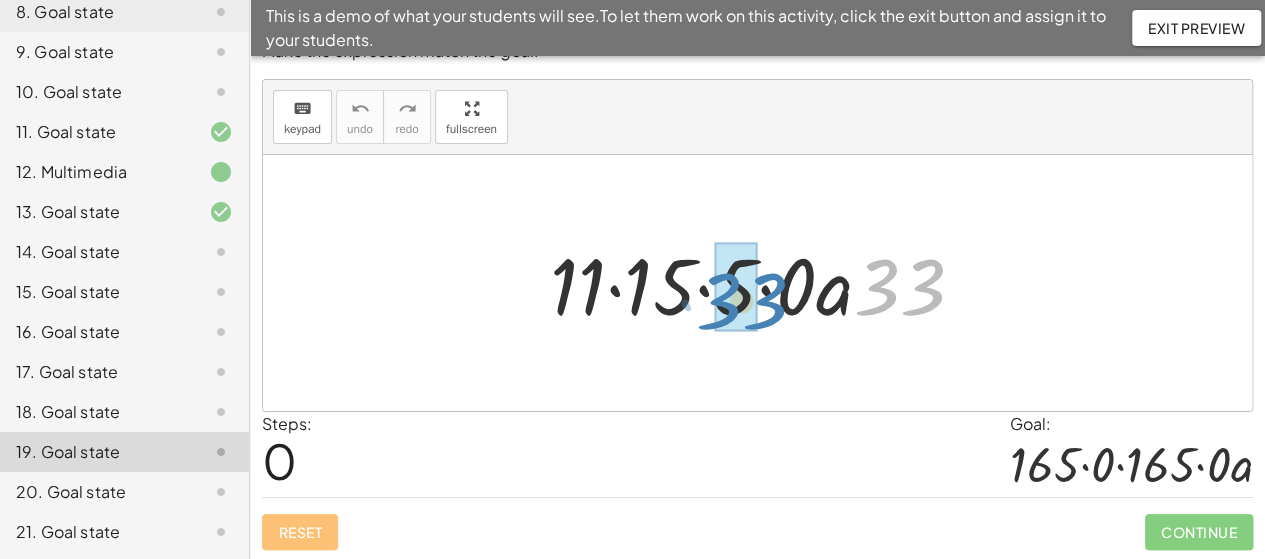 drag, startPoint x: 910, startPoint y: 299, endPoint x: 752, endPoint y: 313, distance: 158.61903 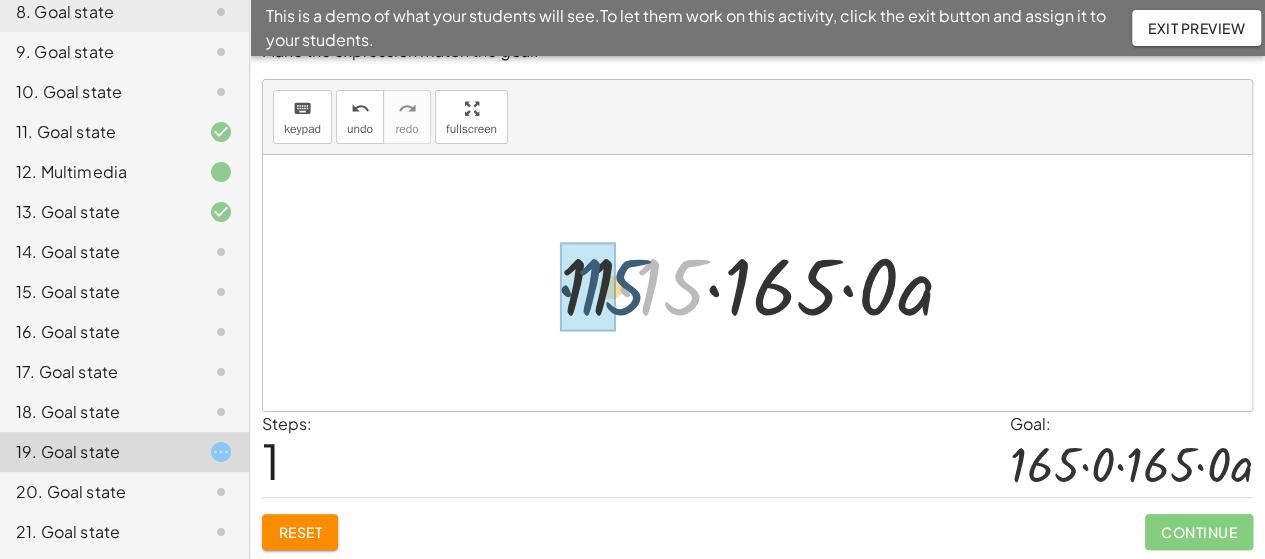 drag, startPoint x: 676, startPoint y: 301, endPoint x: 611, endPoint y: 301, distance: 65 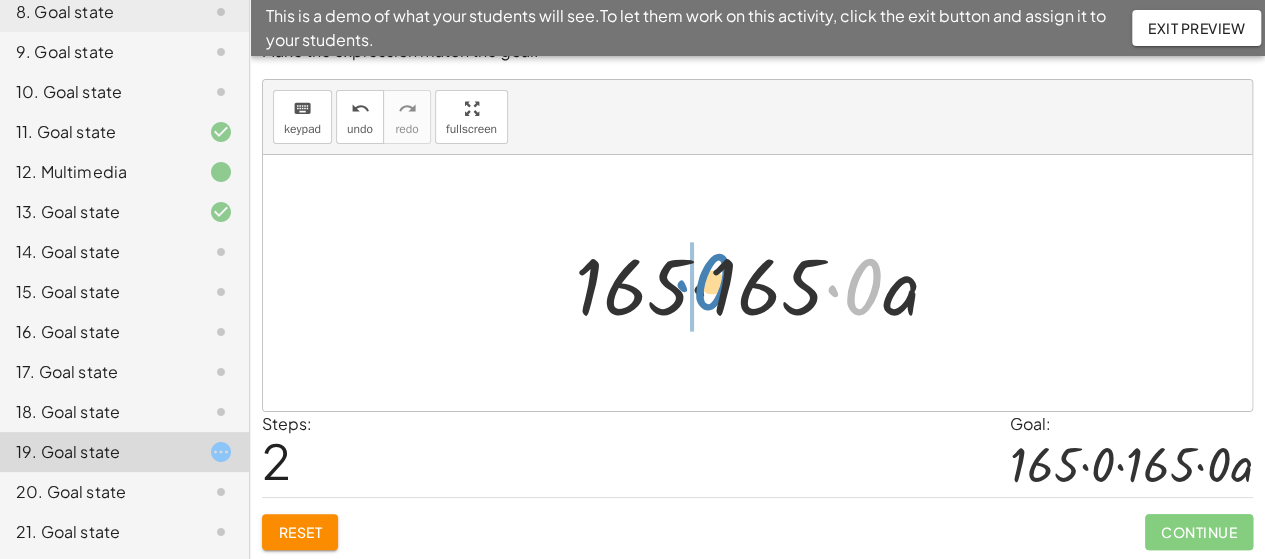 drag, startPoint x: 859, startPoint y: 293, endPoint x: 708, endPoint y: 288, distance: 151.08276 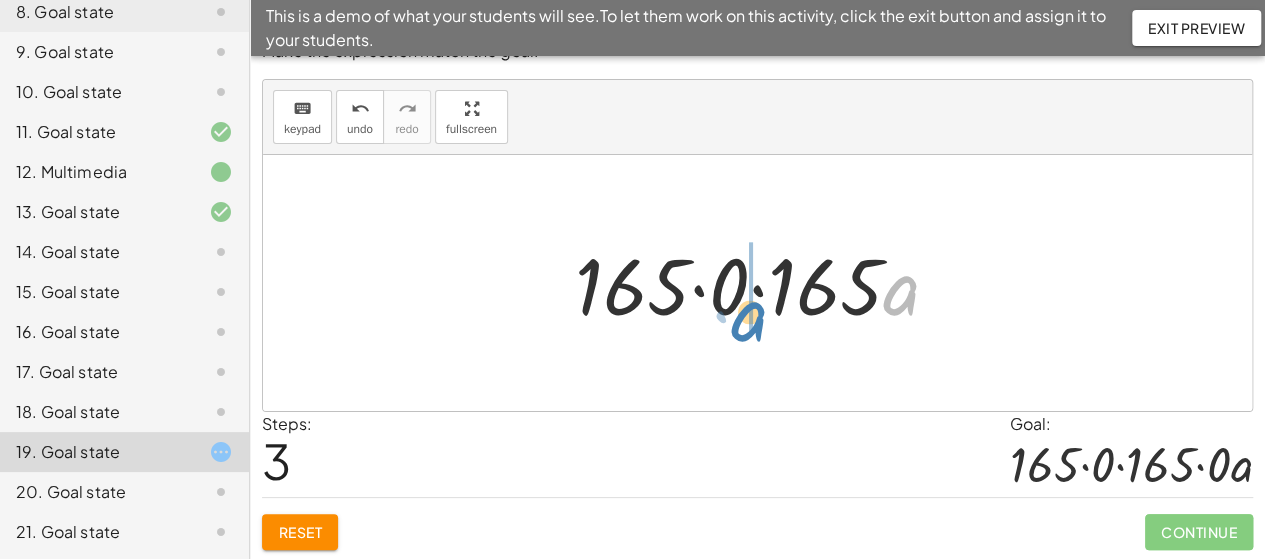 drag, startPoint x: 903, startPoint y: 309, endPoint x: 751, endPoint y: 334, distance: 154.0422 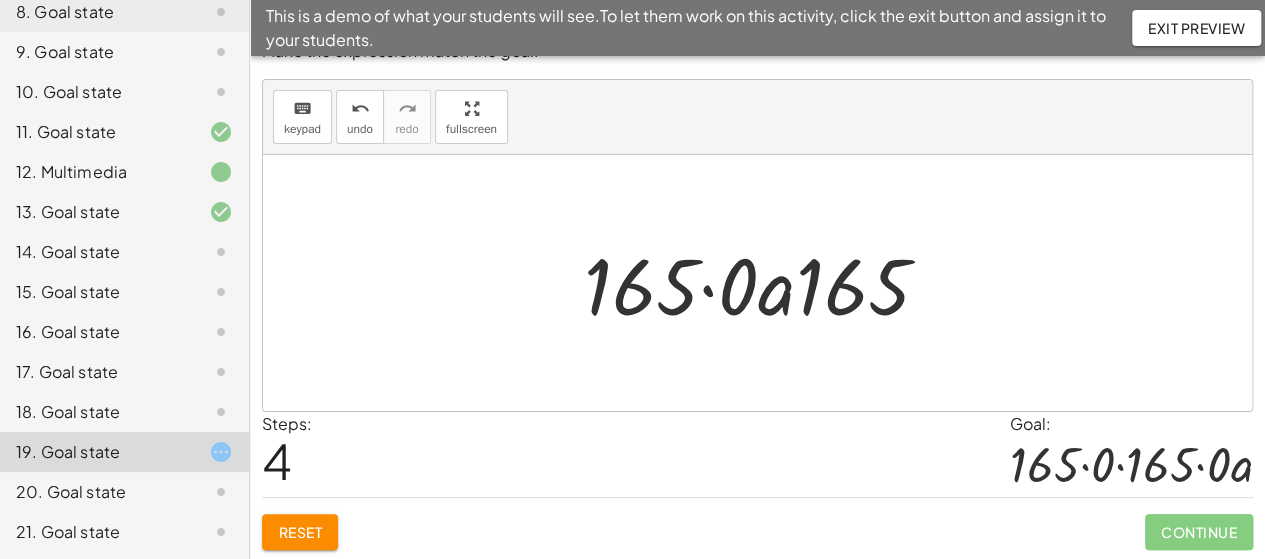 click at bounding box center (765, 283) 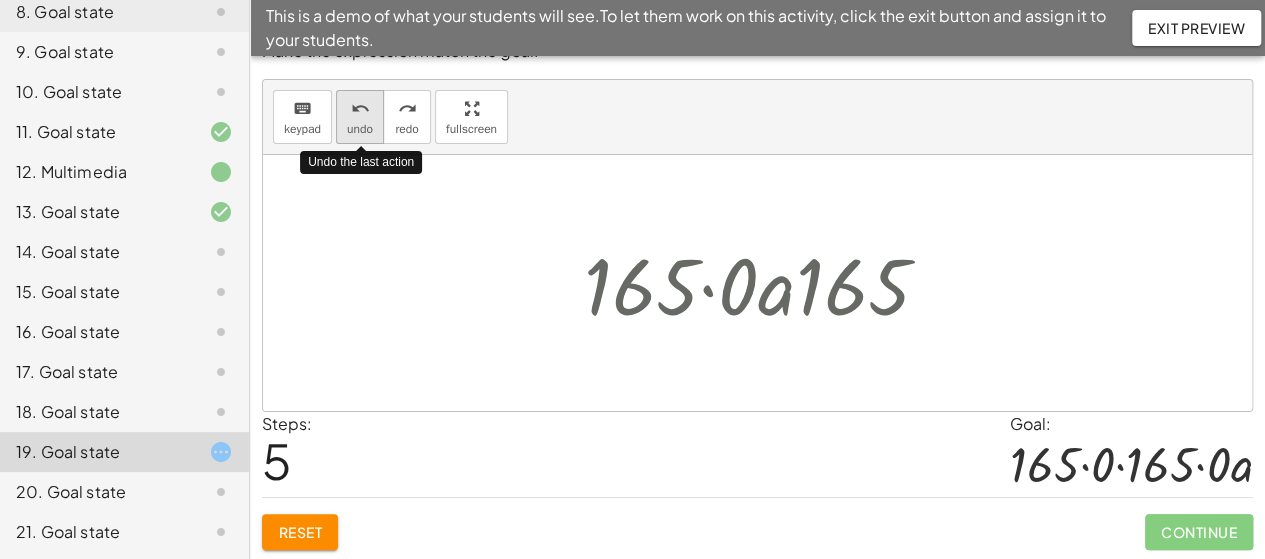 click on "undo" at bounding box center (360, 129) 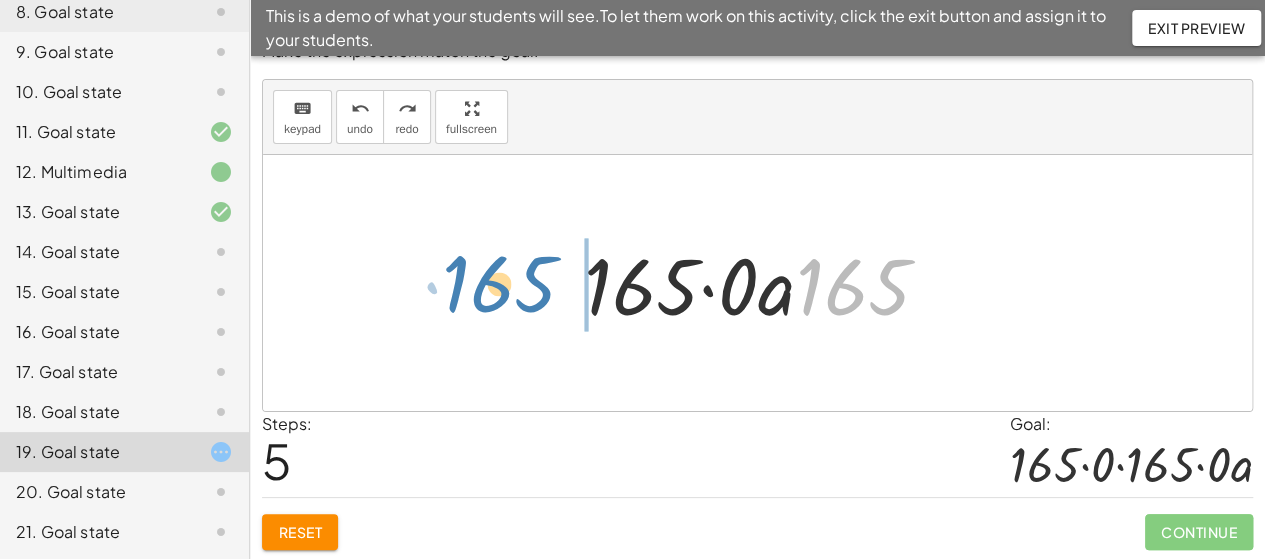 drag, startPoint x: 870, startPoint y: 274, endPoint x: 516, endPoint y: 271, distance: 354.01273 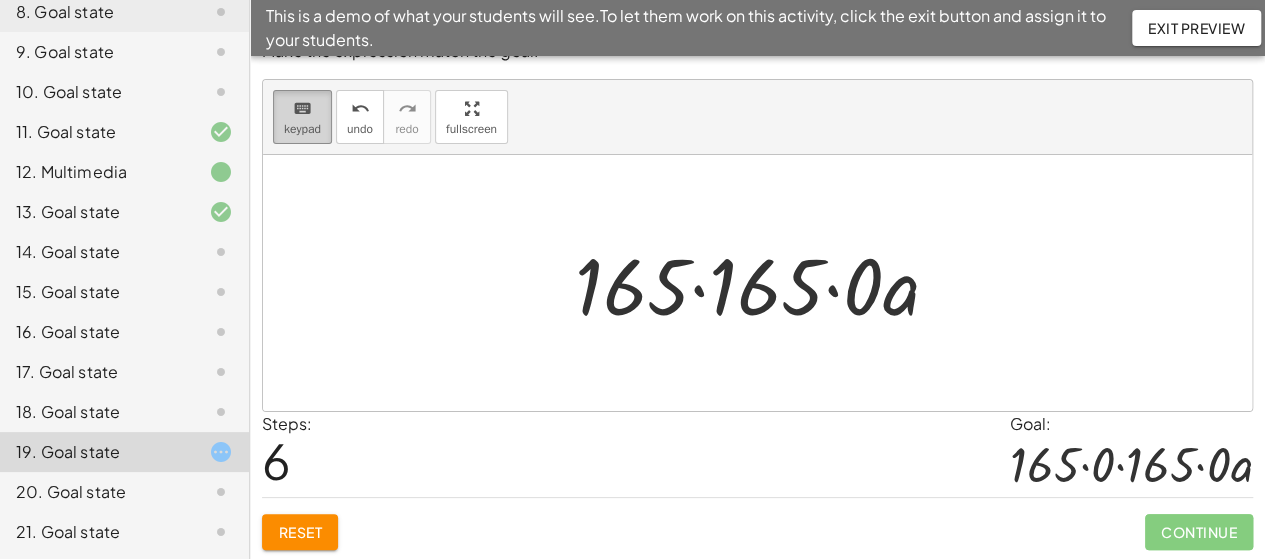 click on "keypad" at bounding box center (302, 129) 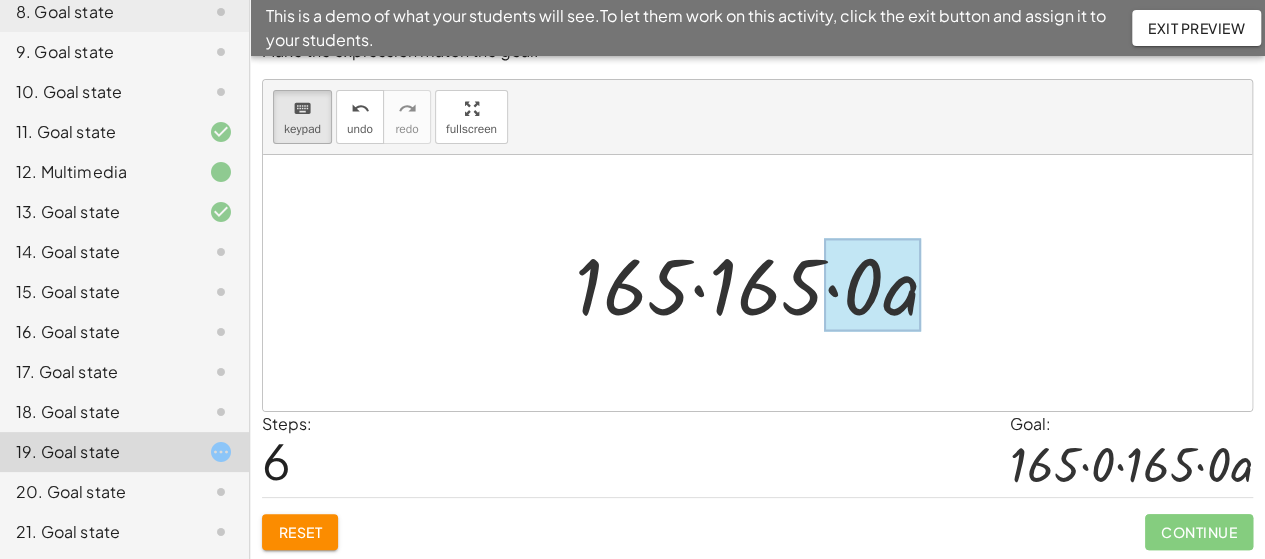 click at bounding box center [872, 285] 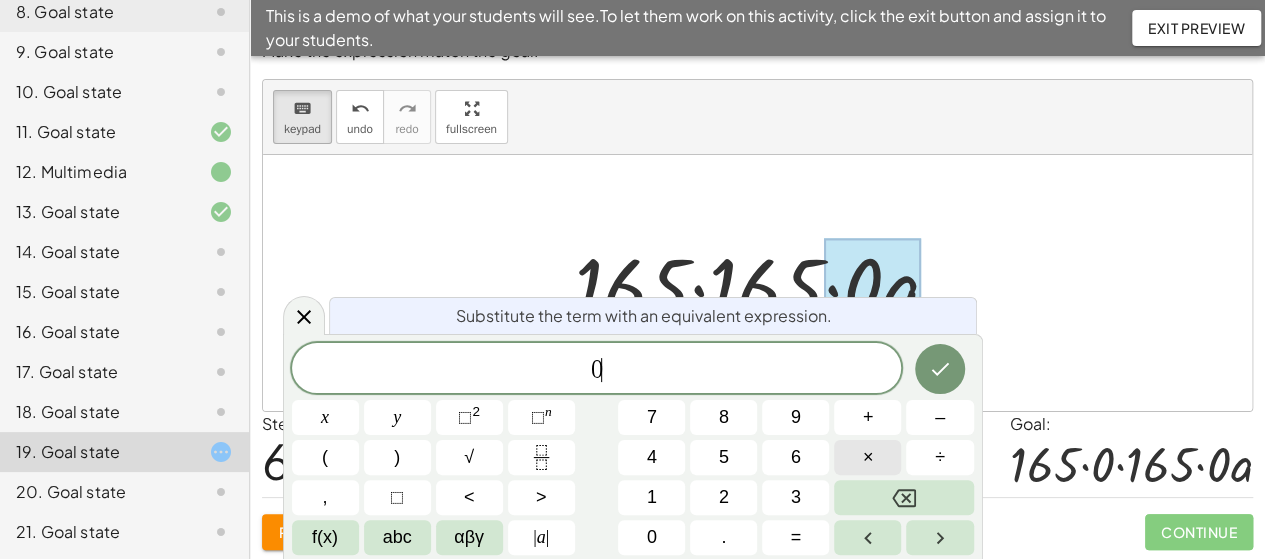 click on "×" at bounding box center [868, 457] 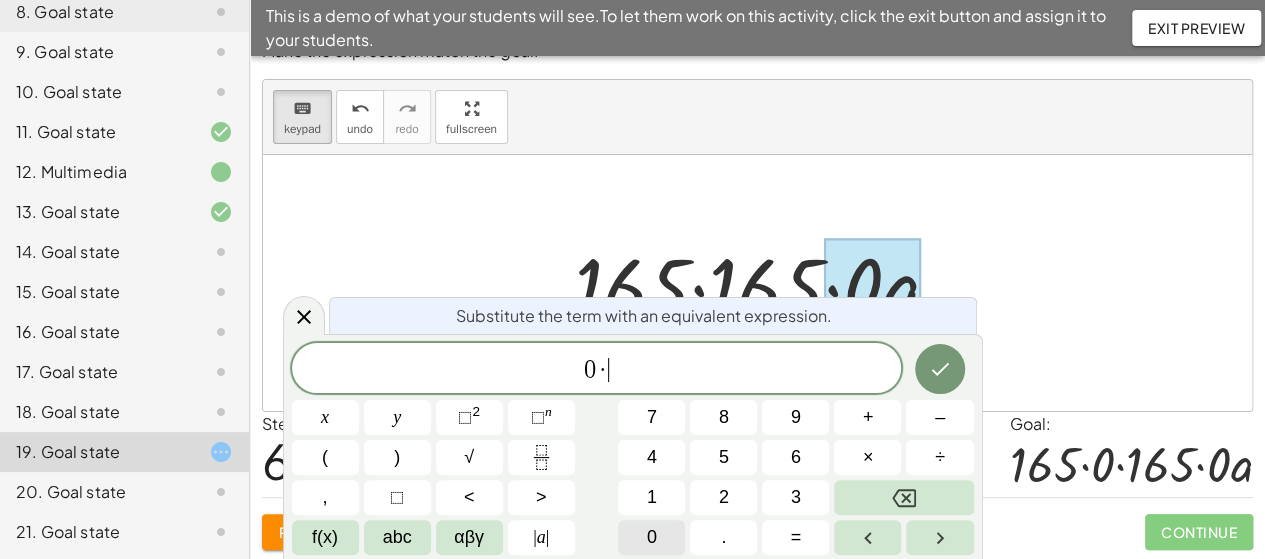 click on "0" at bounding box center [652, 537] 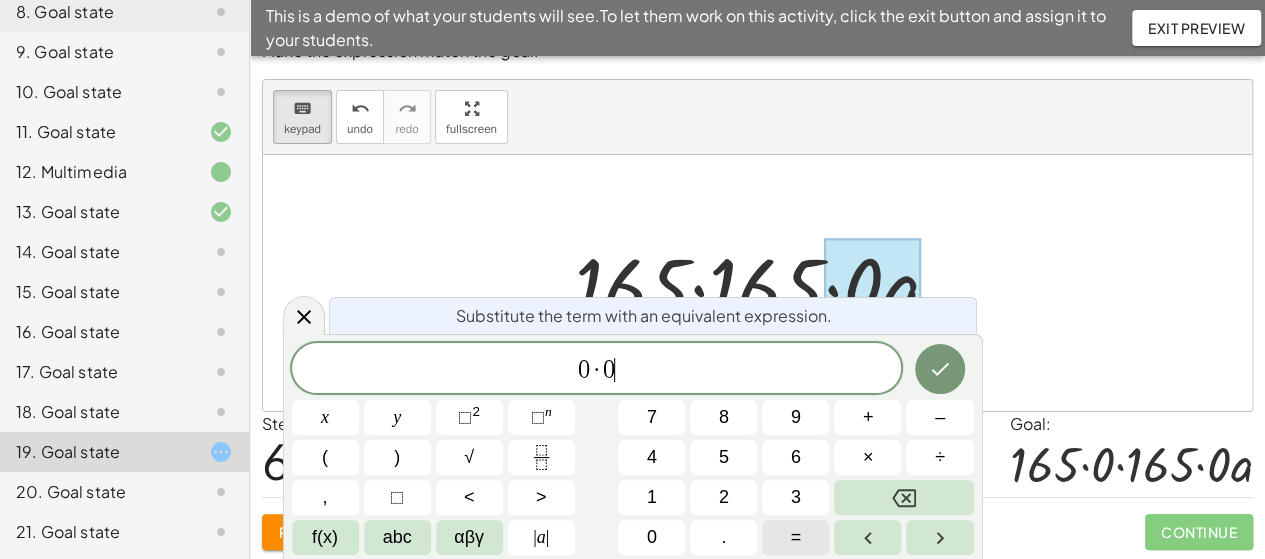 click on "=" at bounding box center [796, 537] 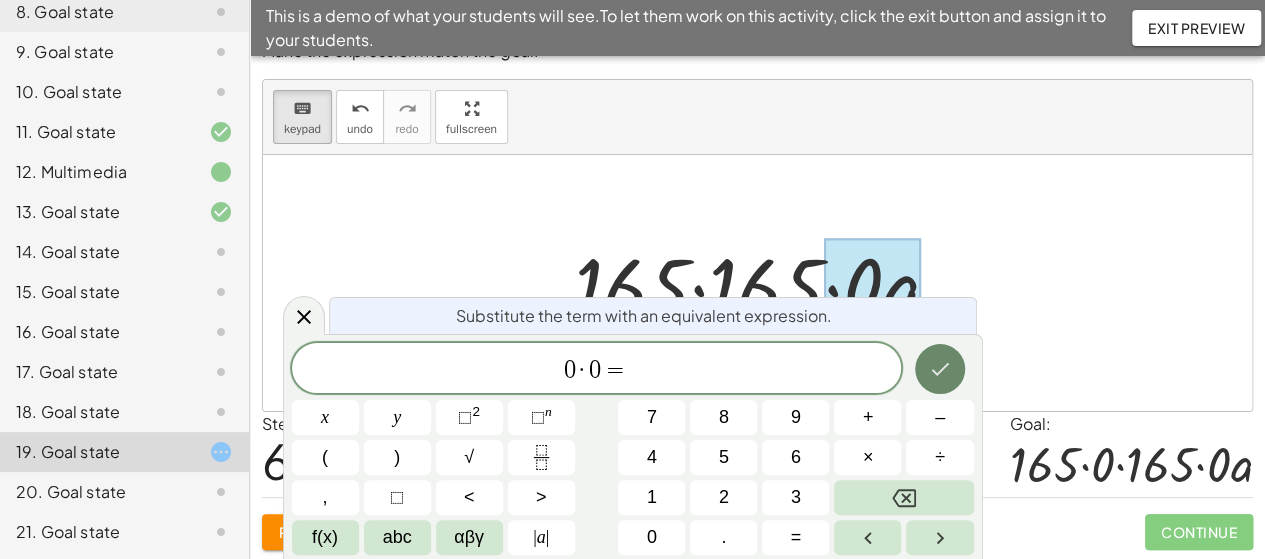 click 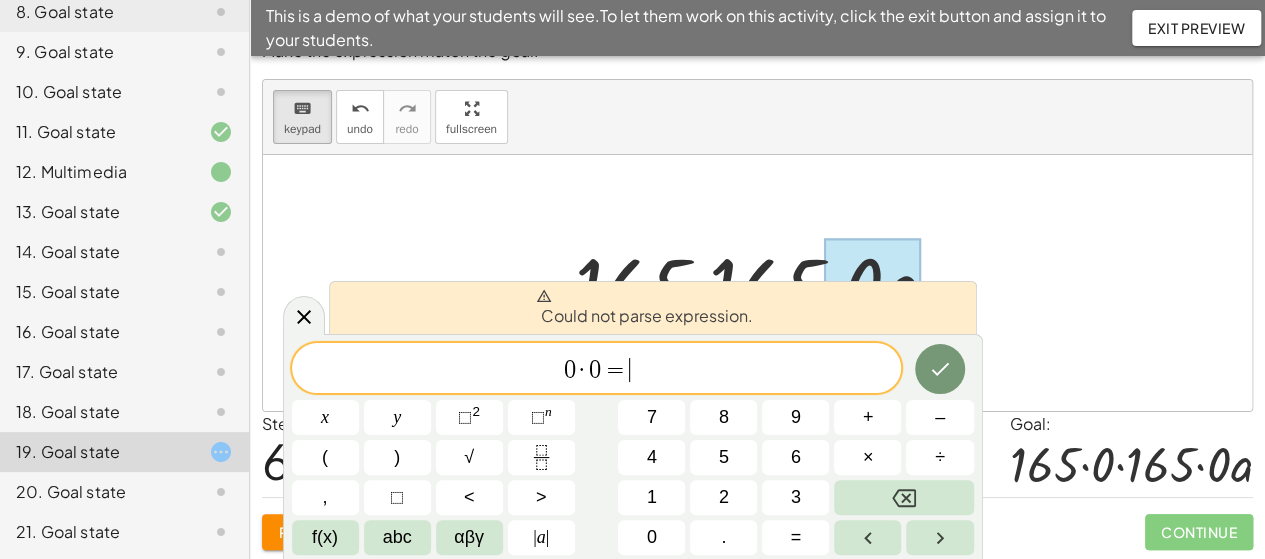 click on "0 · 0 = ​" at bounding box center (597, 370) 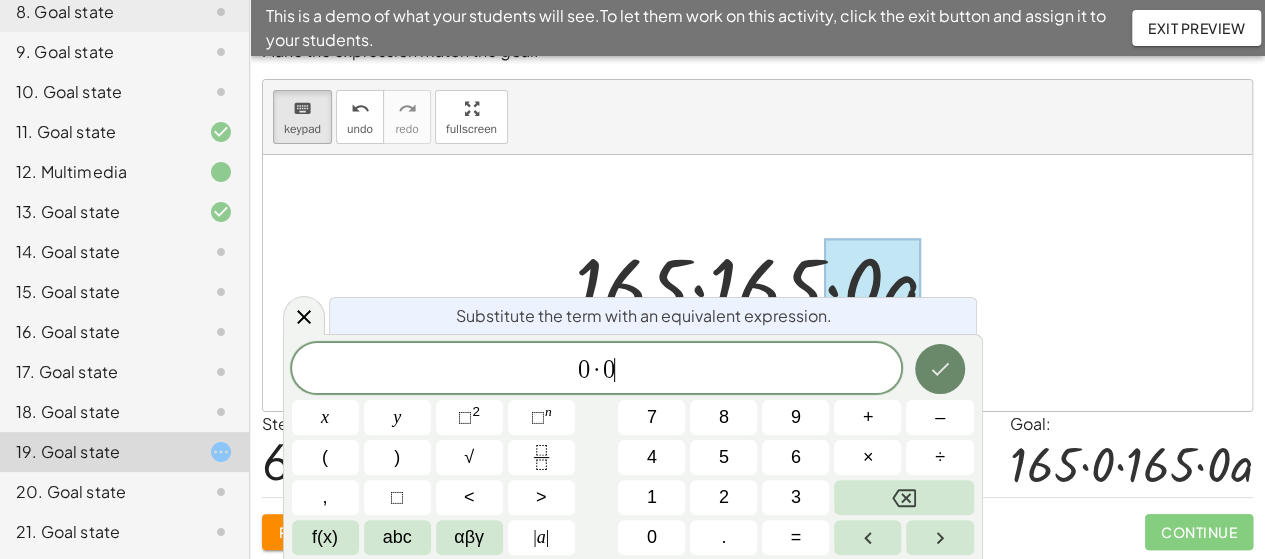 click 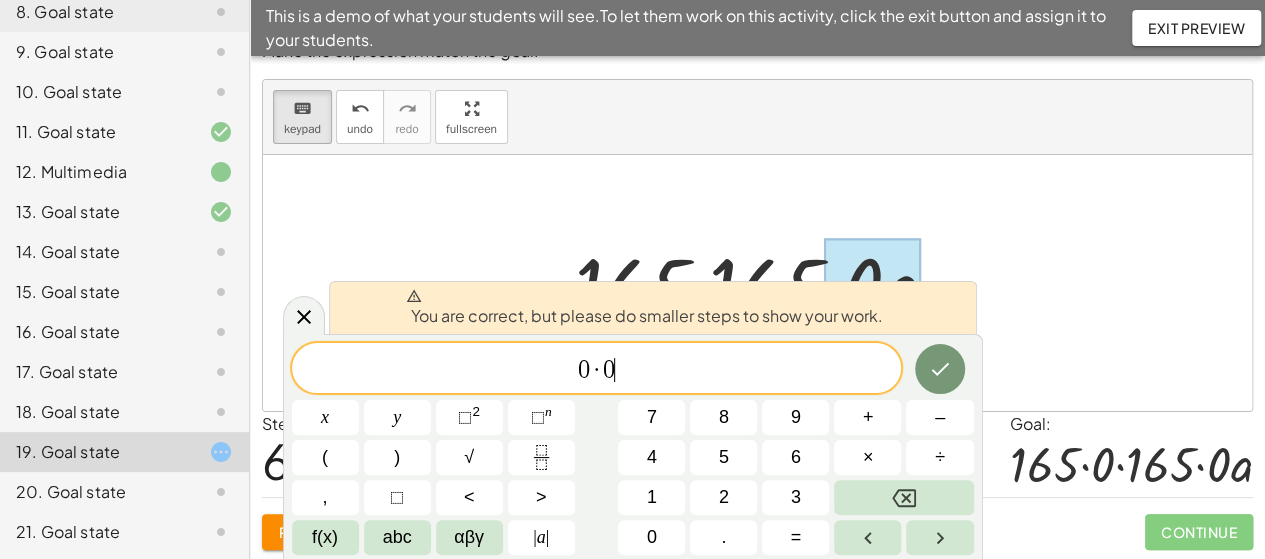 click on "0 · 0 ​" at bounding box center (597, 370) 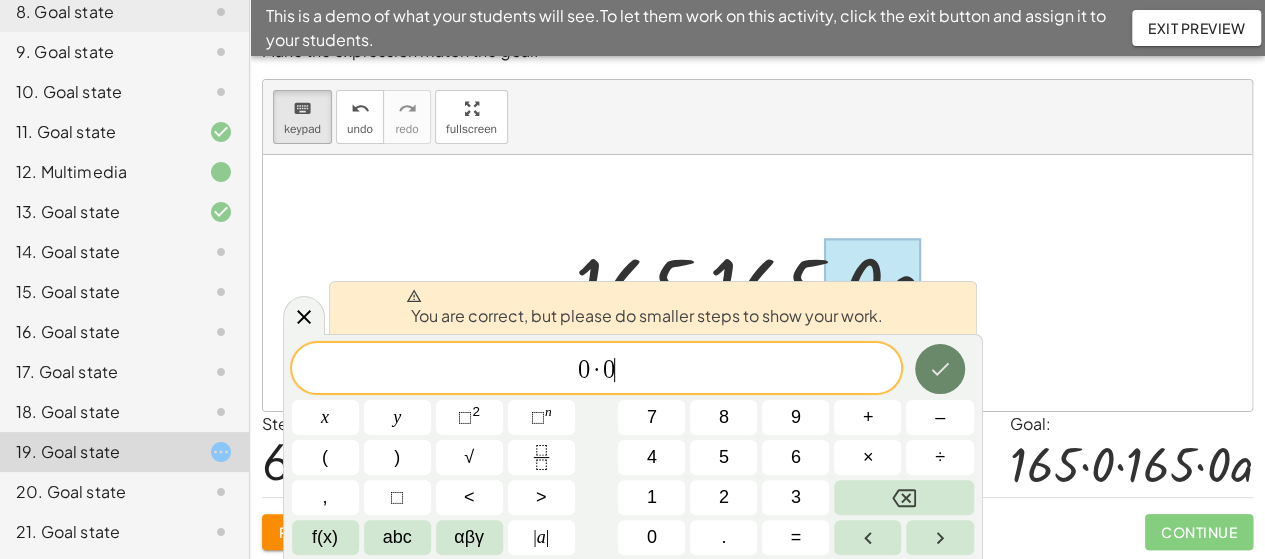 click at bounding box center (940, 369) 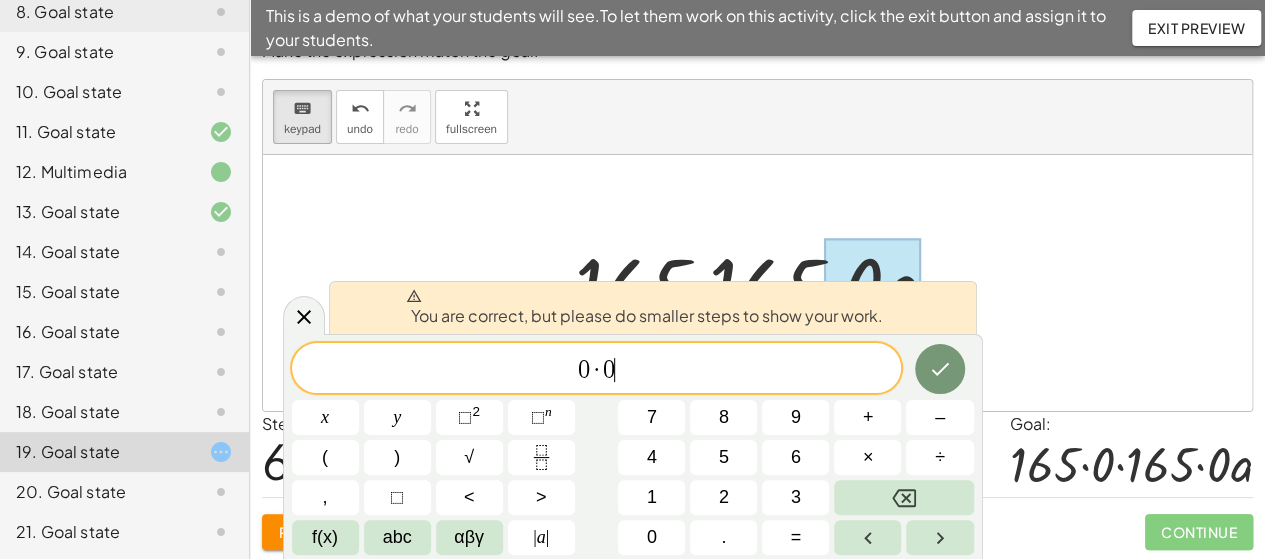 click at bounding box center [757, 283] 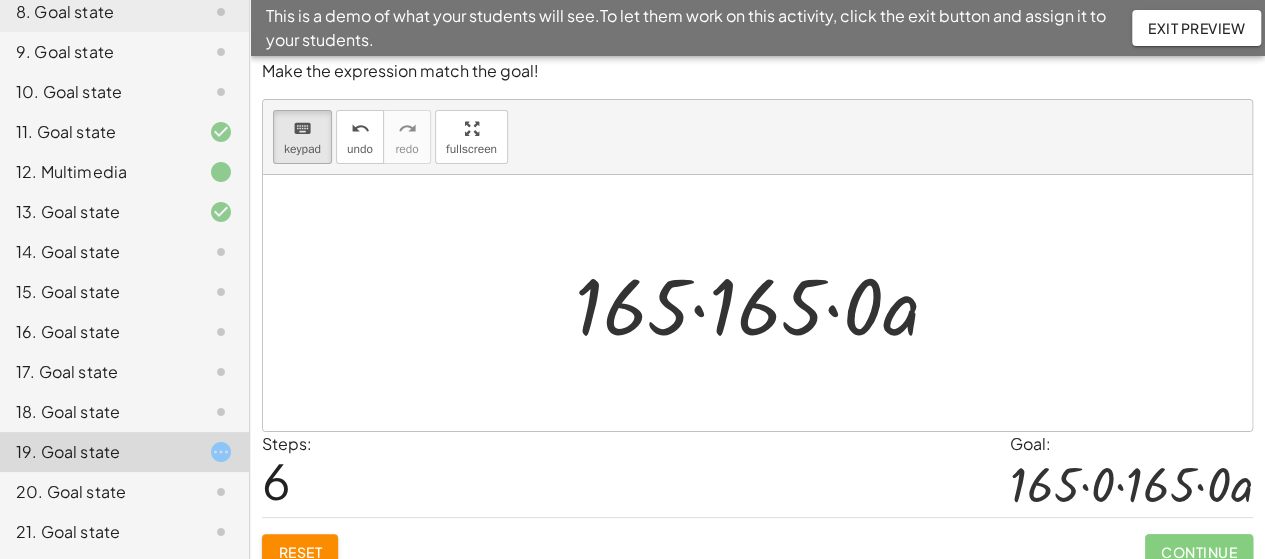 scroll, scrollTop: 0, scrollLeft: 0, axis: both 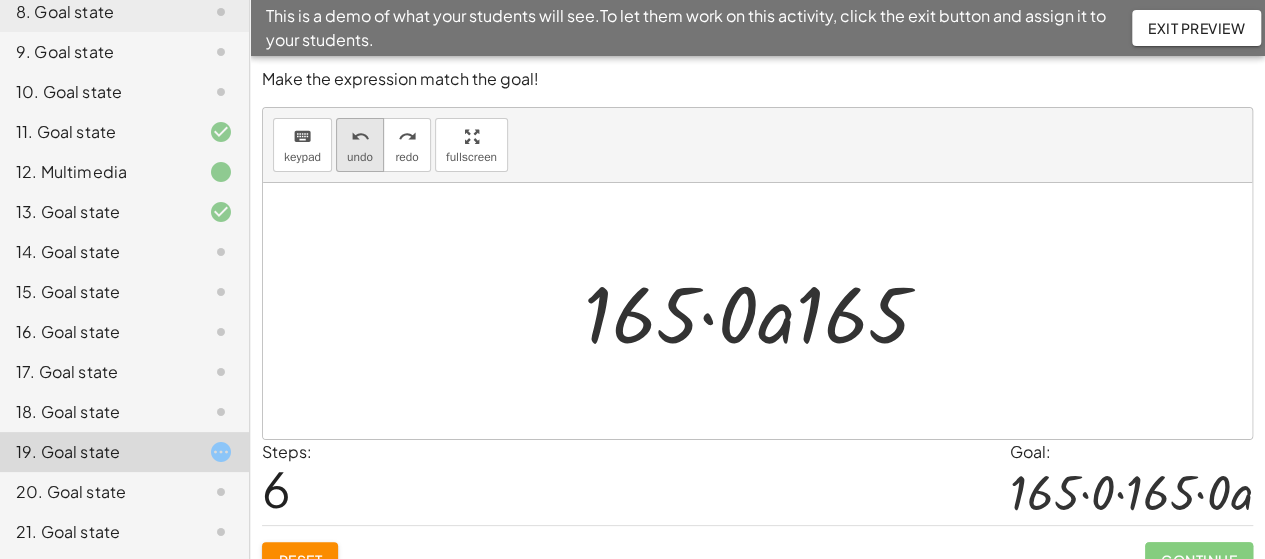 click on "undo" at bounding box center [360, 157] 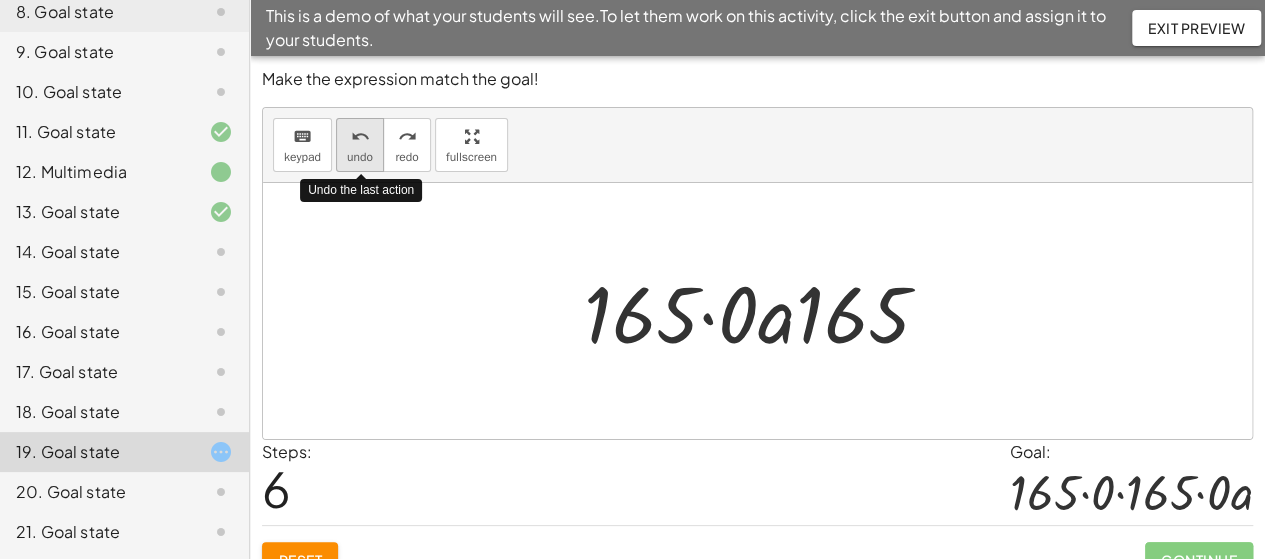 click on "undo" at bounding box center [360, 157] 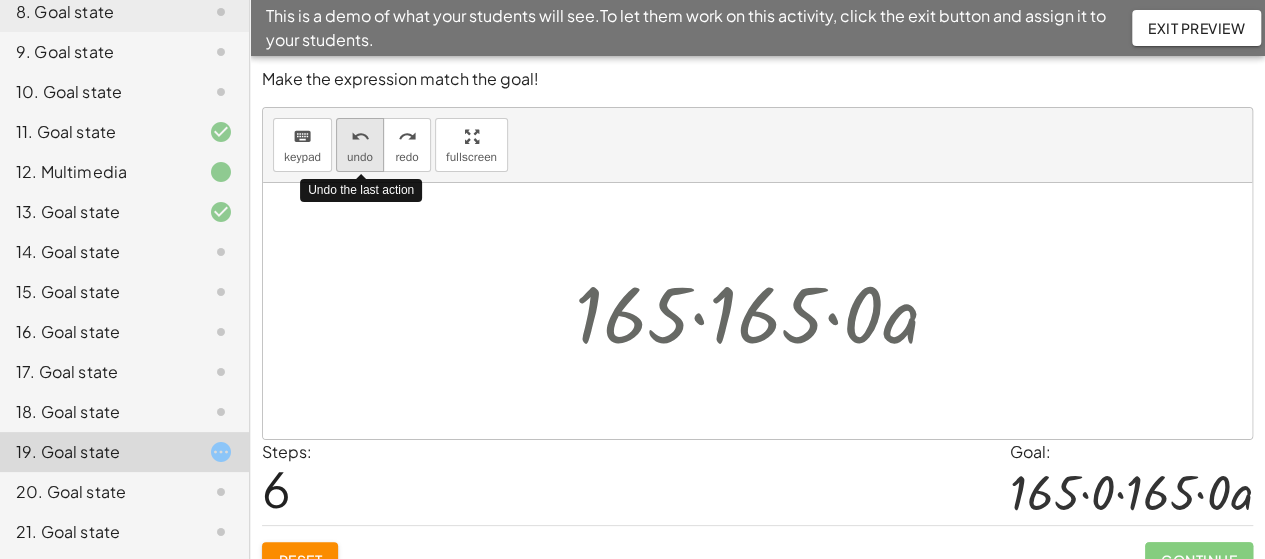 click on "undo" at bounding box center [360, 157] 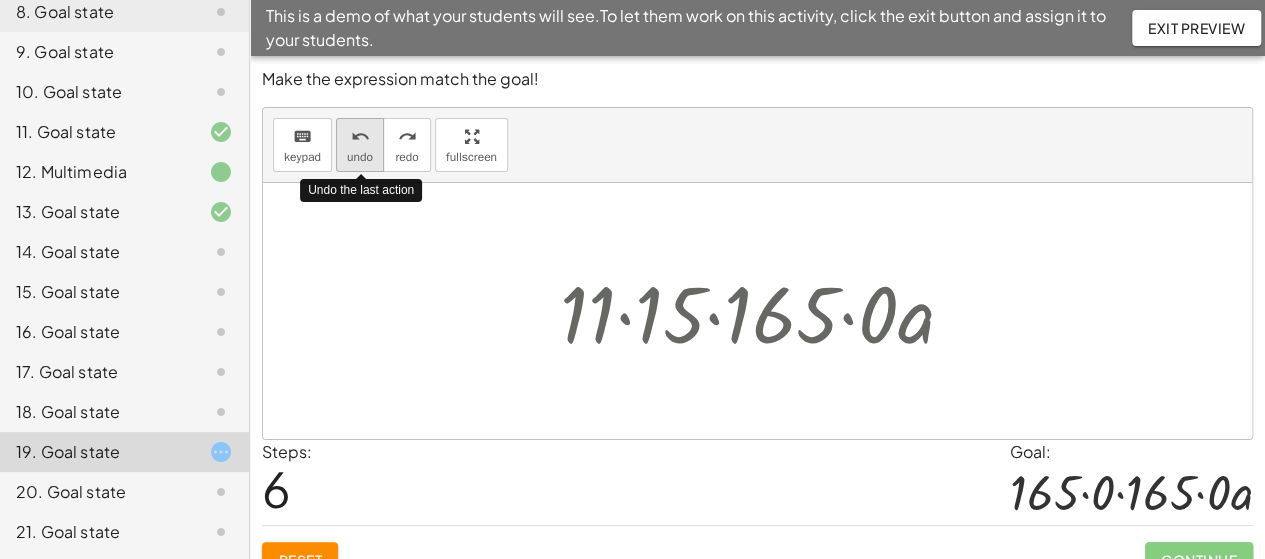 click on "undo" at bounding box center (360, 157) 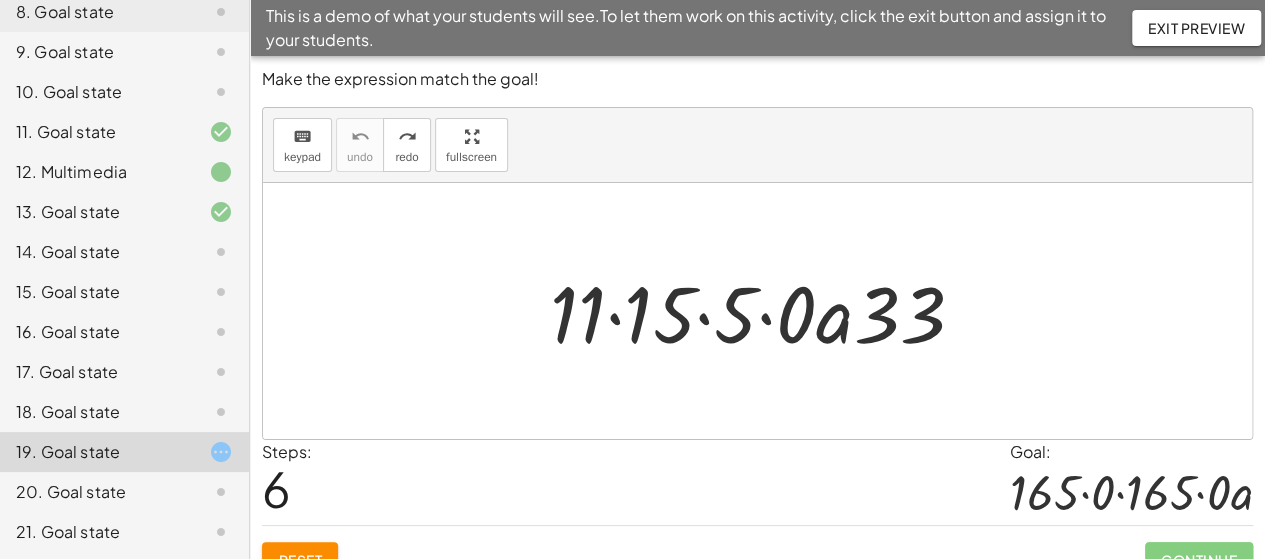 click on "18. Goal state" 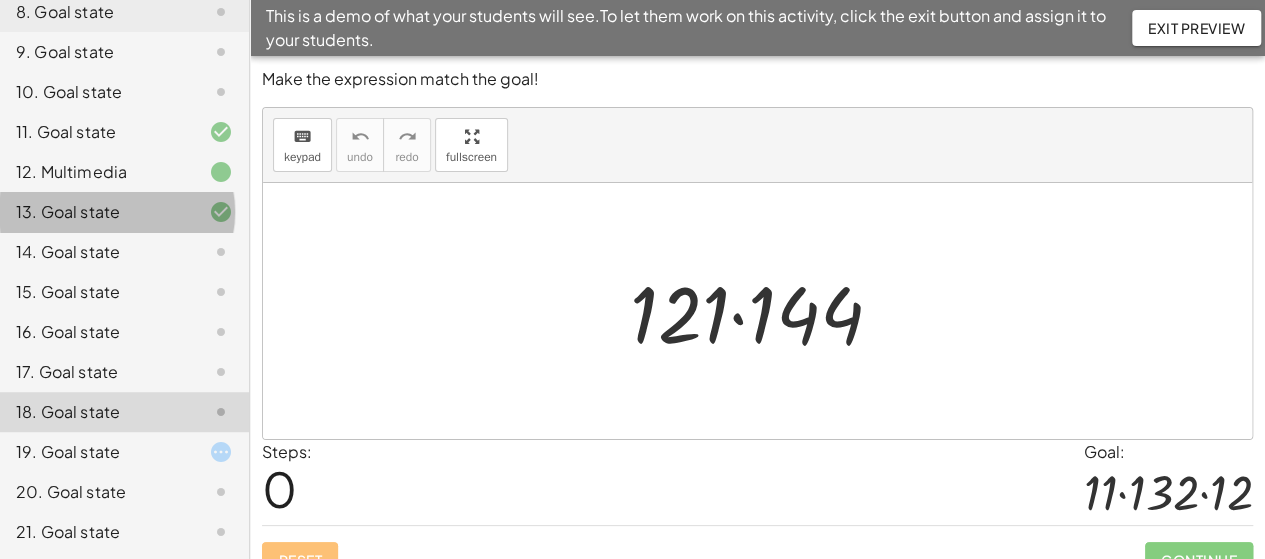 click on "13. Goal state" 